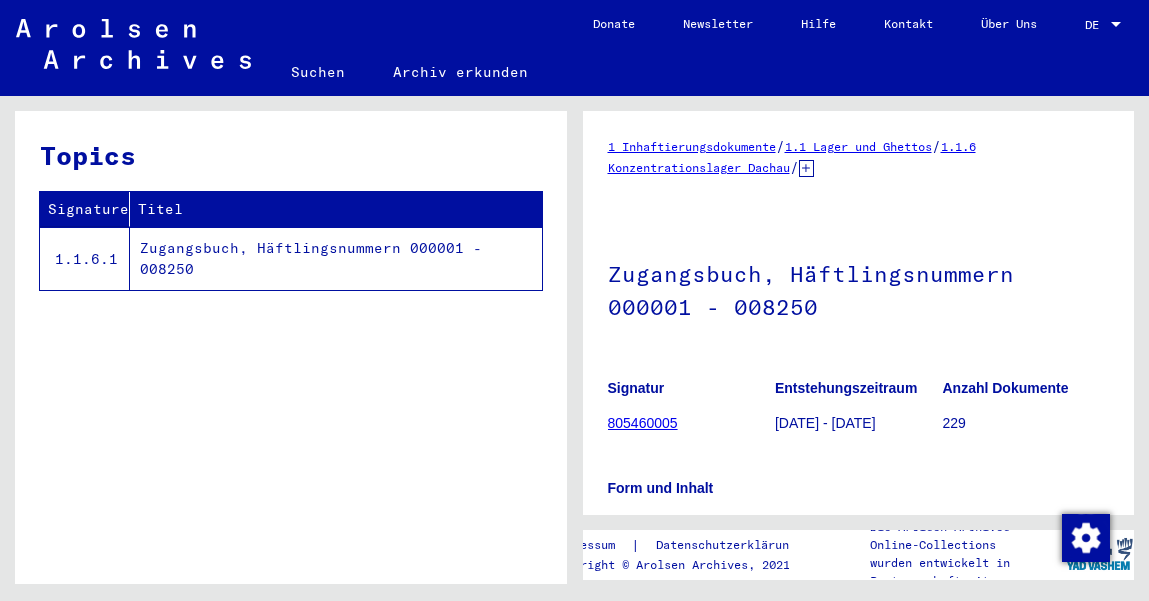 scroll, scrollTop: 0, scrollLeft: 0, axis: both 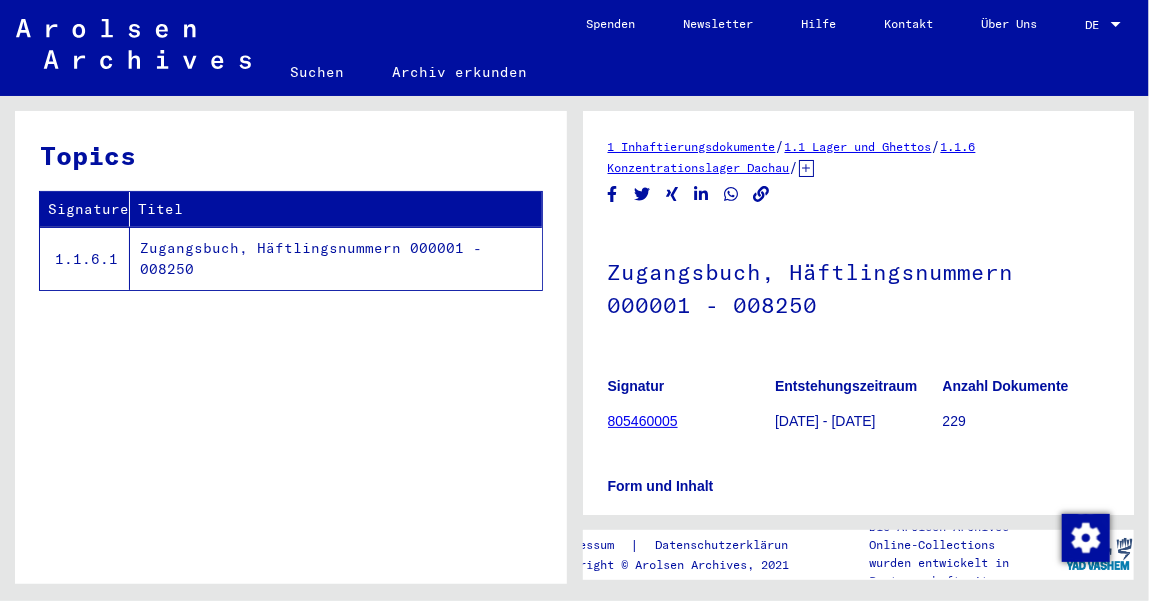 click at bounding box center [1116, 24] 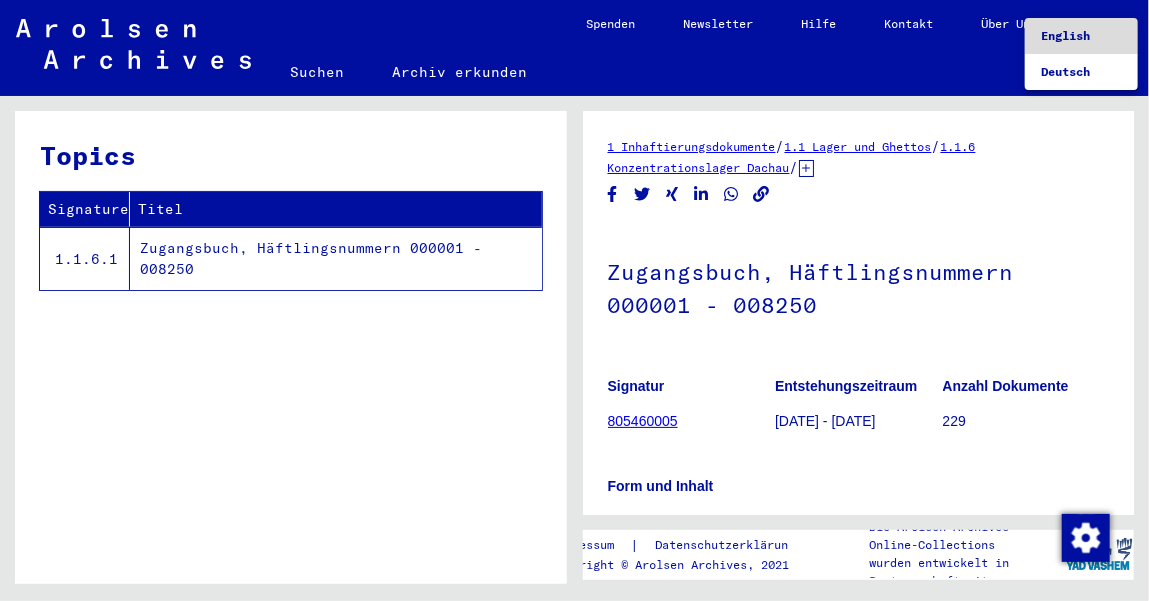 click on "English" at bounding box center (1065, 35) 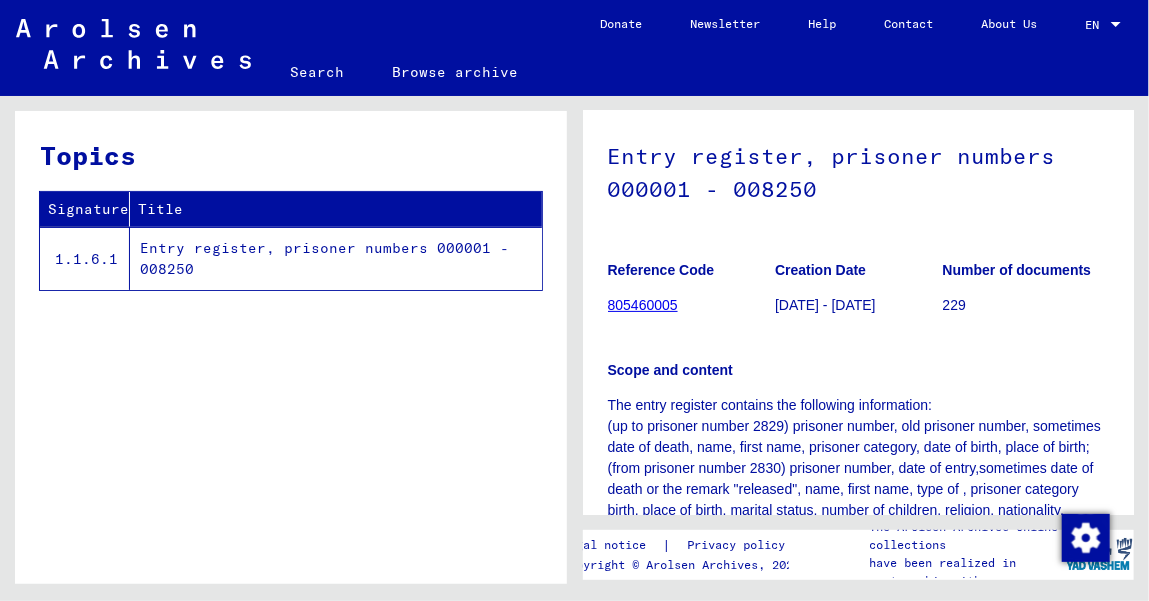 scroll, scrollTop: 141, scrollLeft: 0, axis: vertical 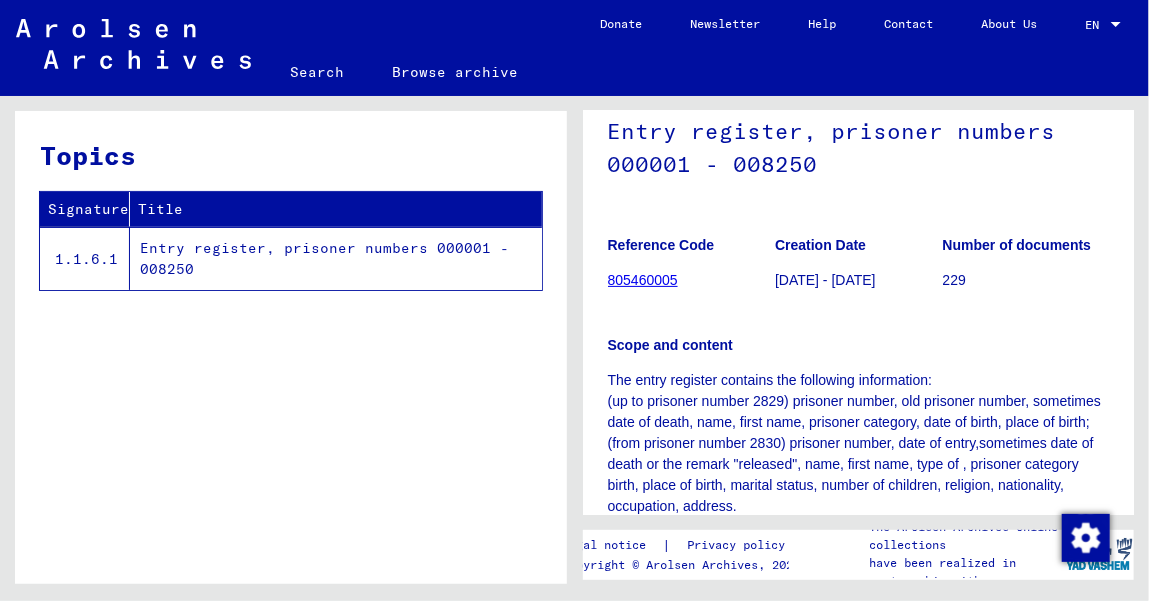 click on "805460005" 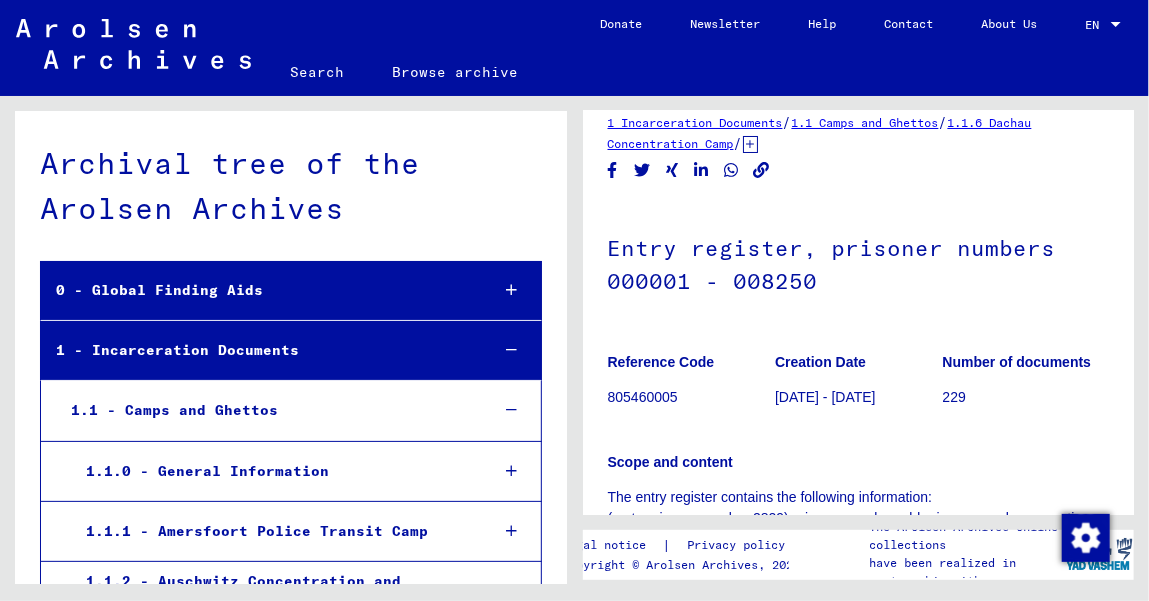 scroll, scrollTop: 35, scrollLeft: 0, axis: vertical 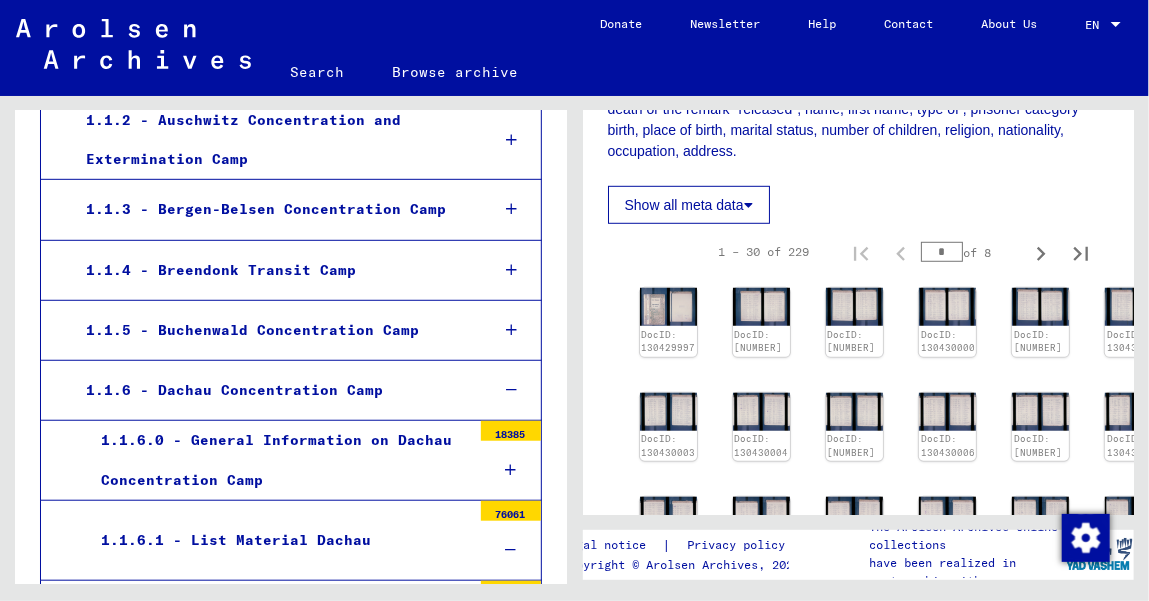 click on "1.1.6 - Dachau Concentration Camp" at bounding box center [272, 390] 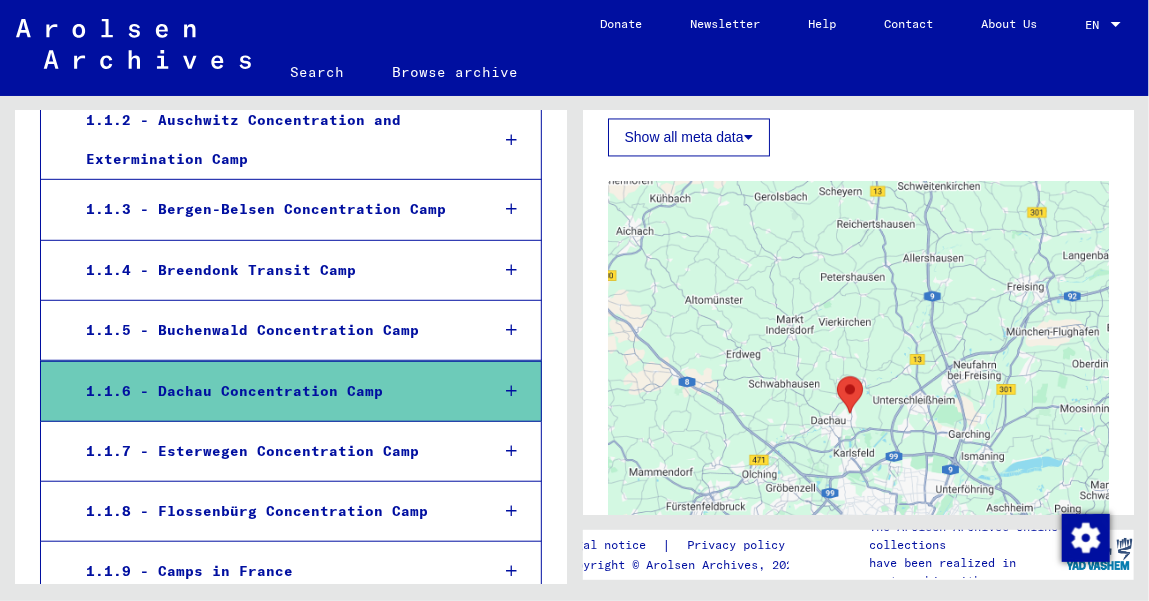 scroll, scrollTop: 1596, scrollLeft: 0, axis: vertical 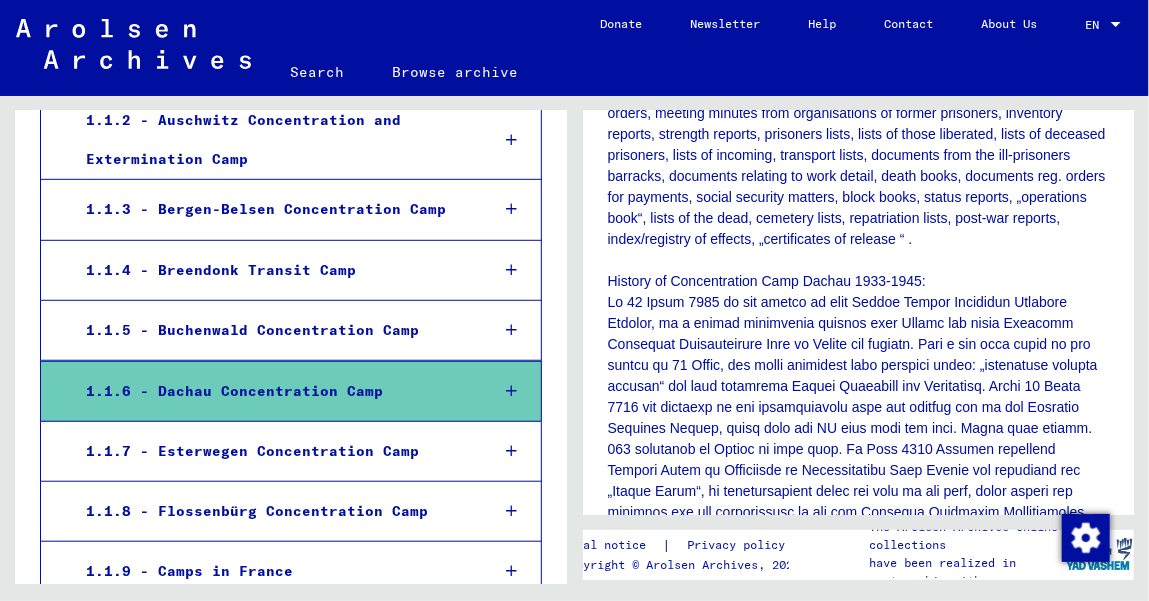 click at bounding box center [512, 391] 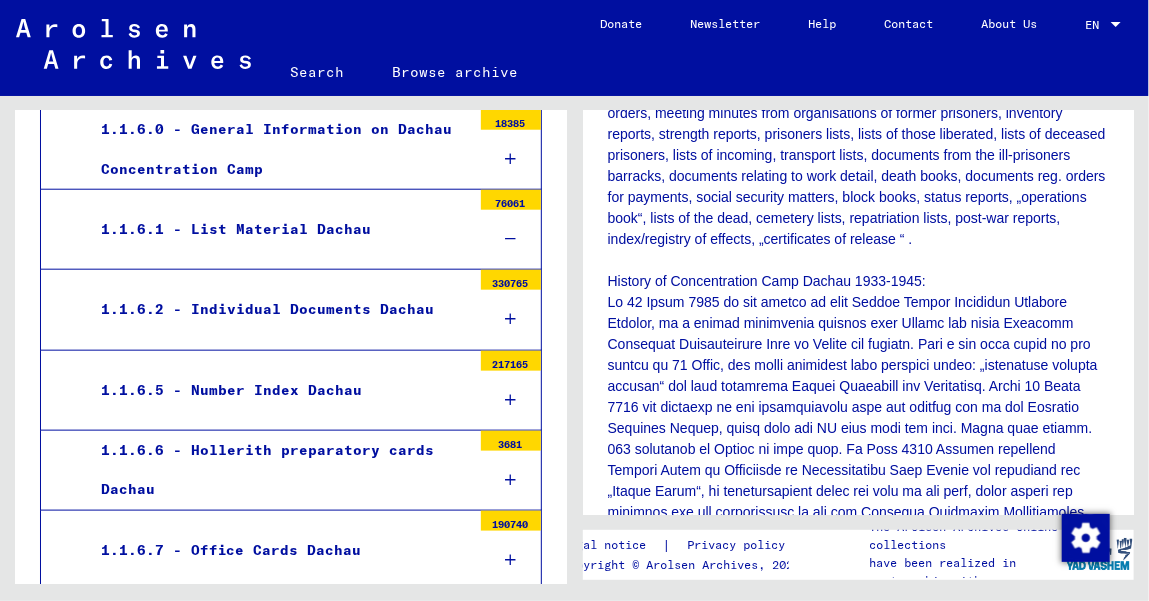 scroll, scrollTop: 815, scrollLeft: 0, axis: vertical 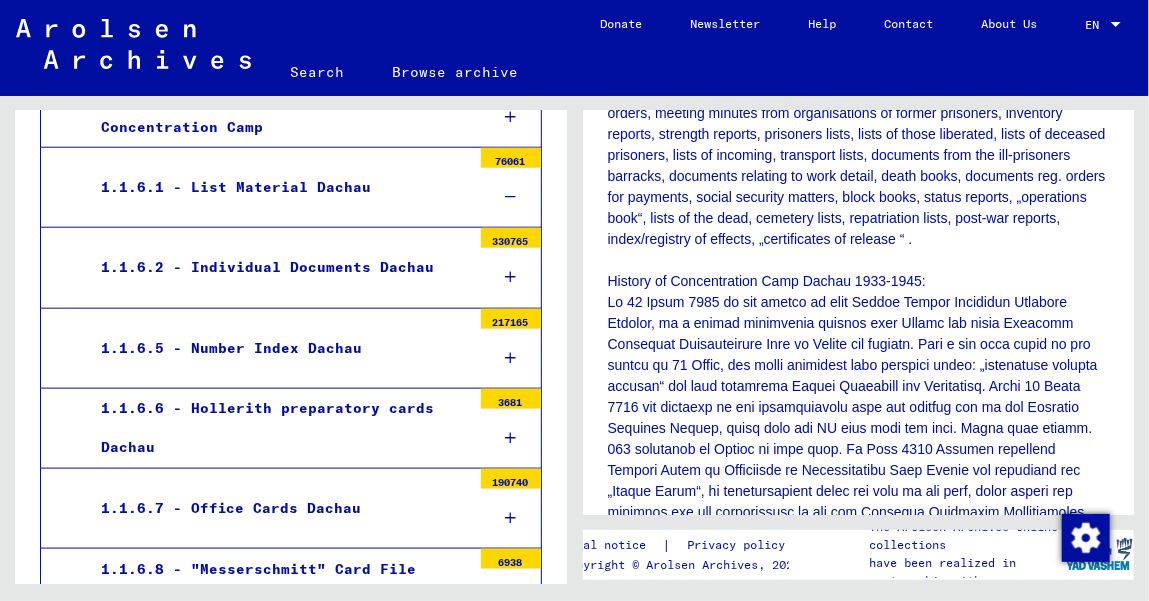 click on "1.1.6.2 - Individual Documents Dachau" at bounding box center [278, 267] 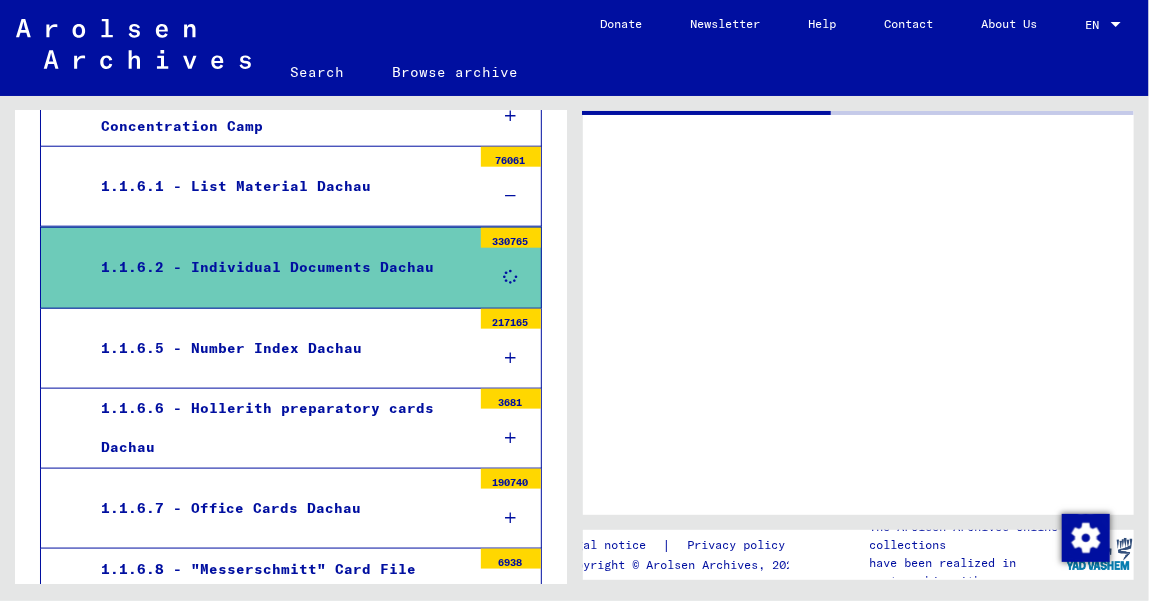 scroll, scrollTop: 815, scrollLeft: 0, axis: vertical 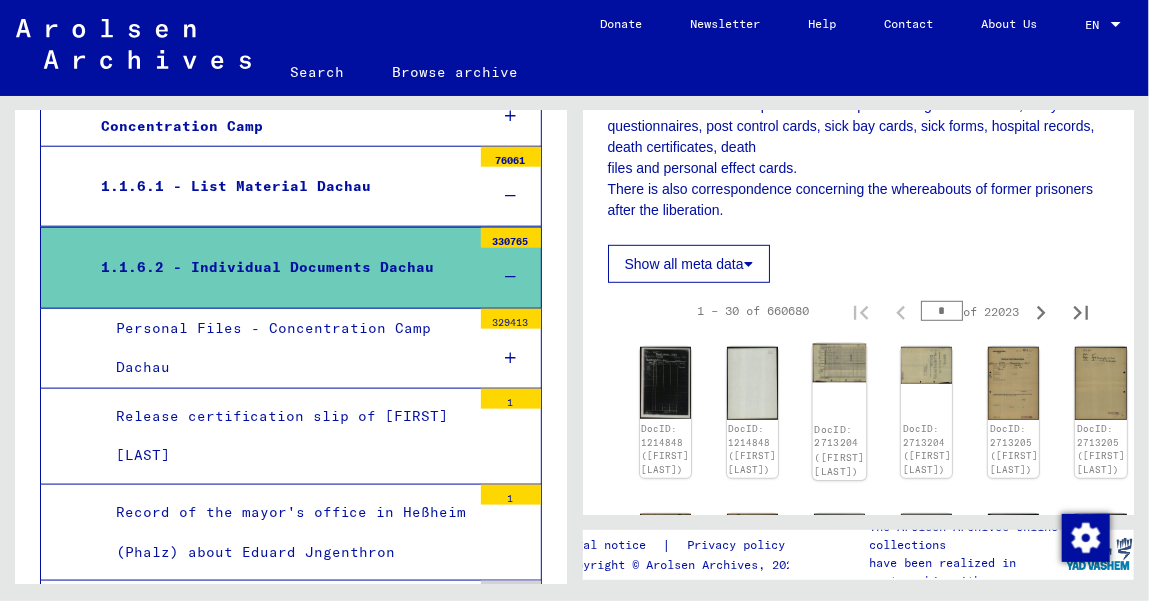 click 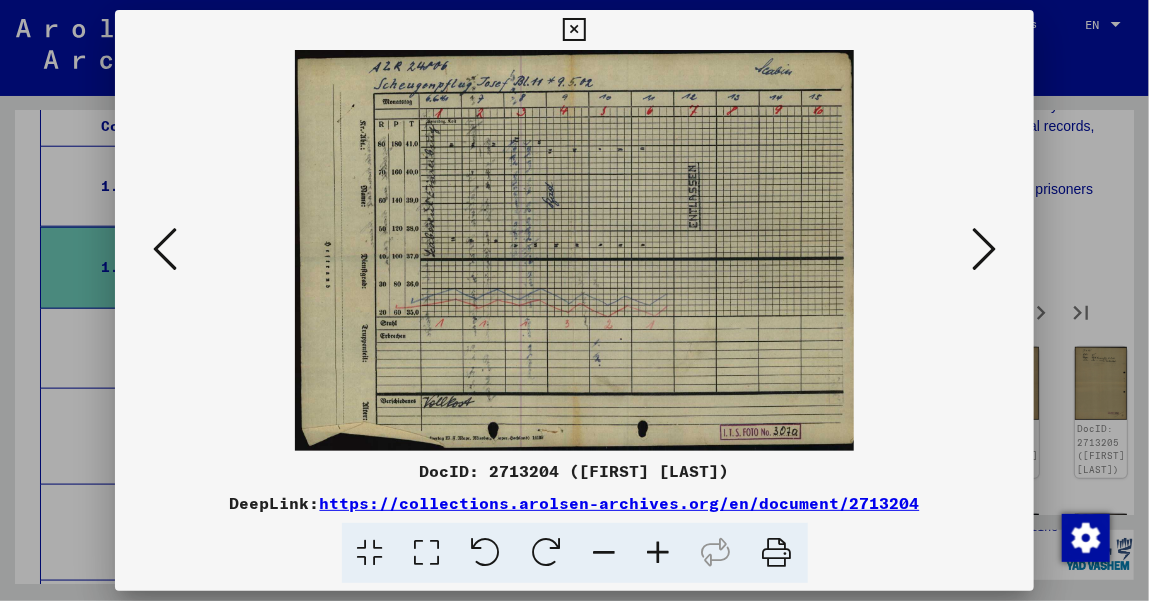 click at bounding box center [574, 30] 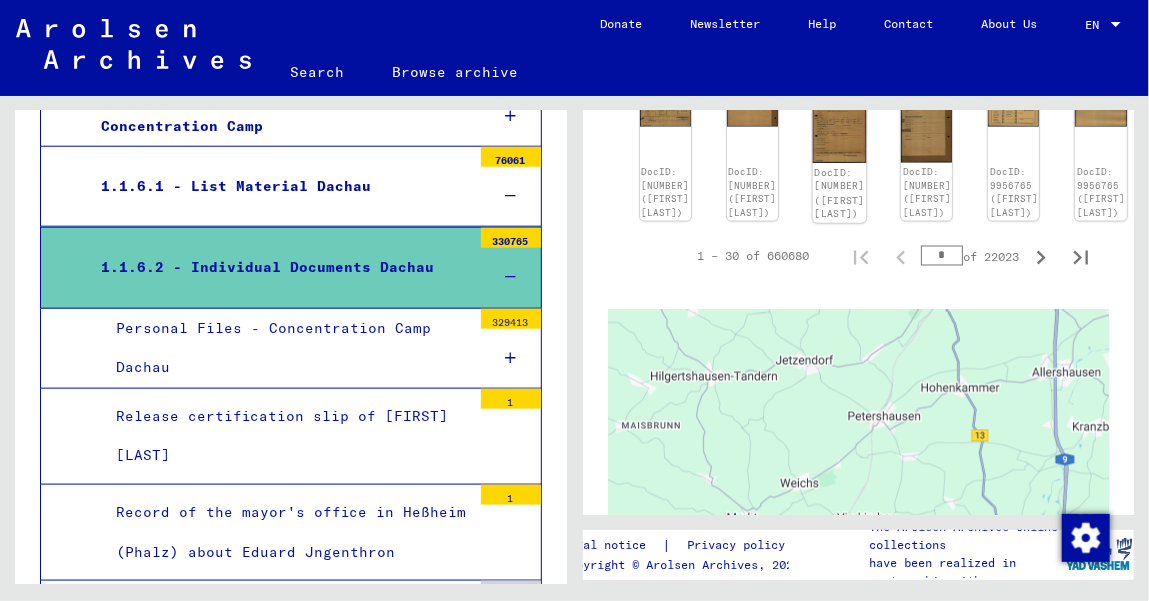 scroll, scrollTop: 1276, scrollLeft: 0, axis: vertical 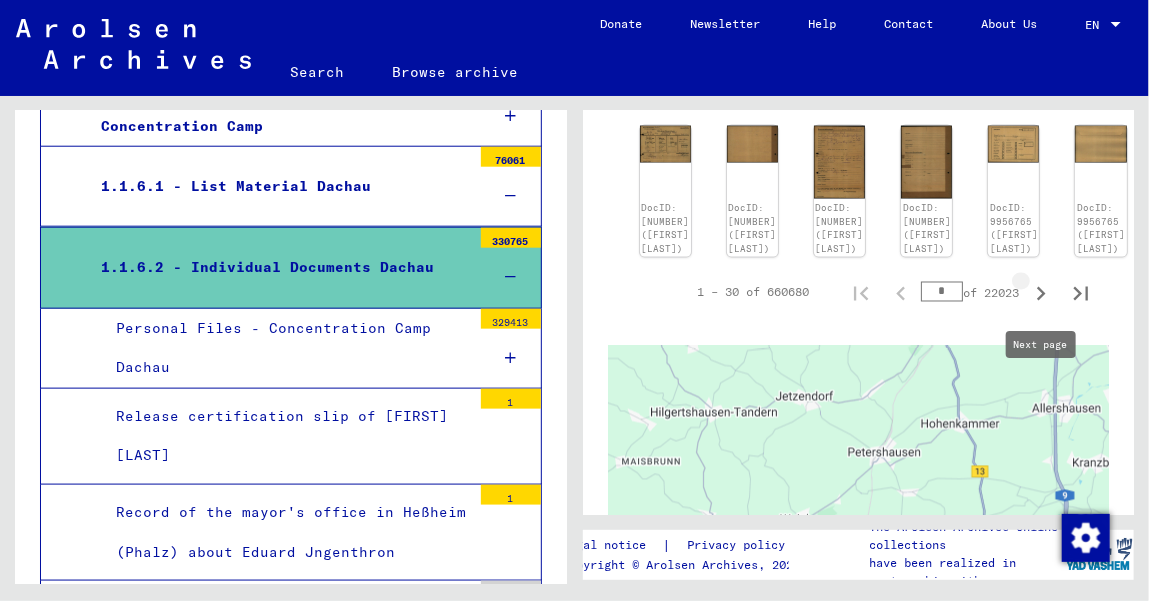 click 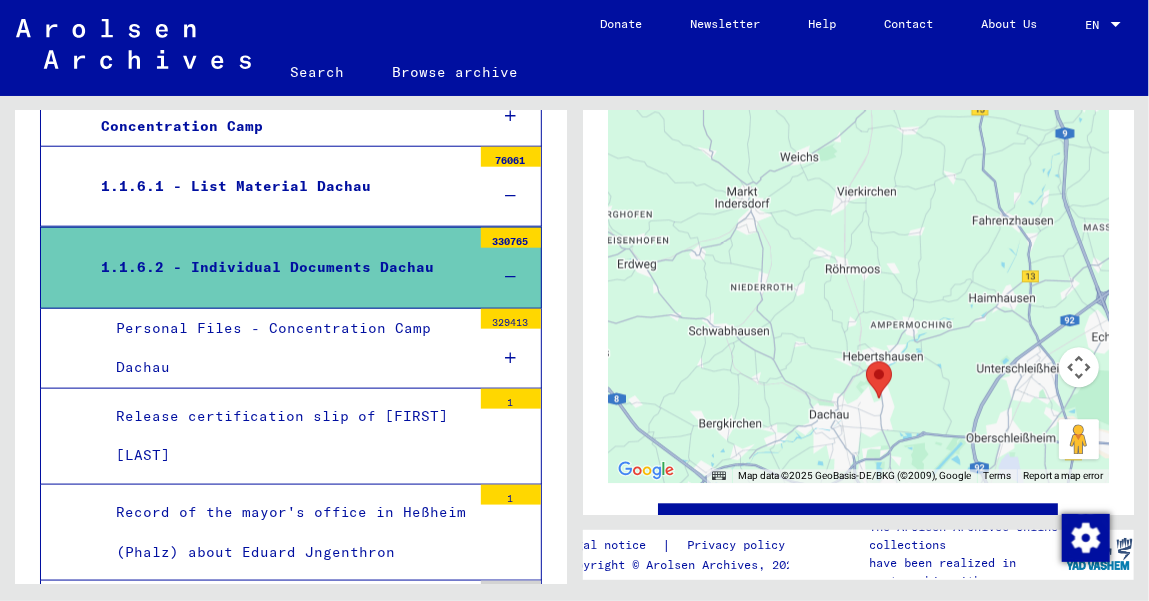scroll, scrollTop: 1678, scrollLeft: 0, axis: vertical 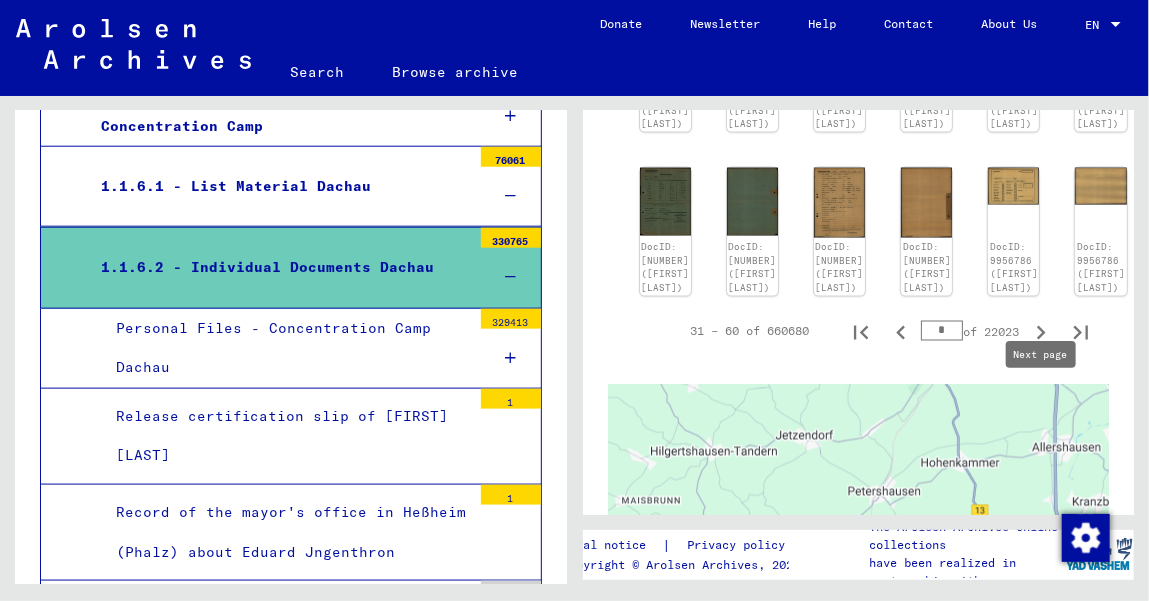 click 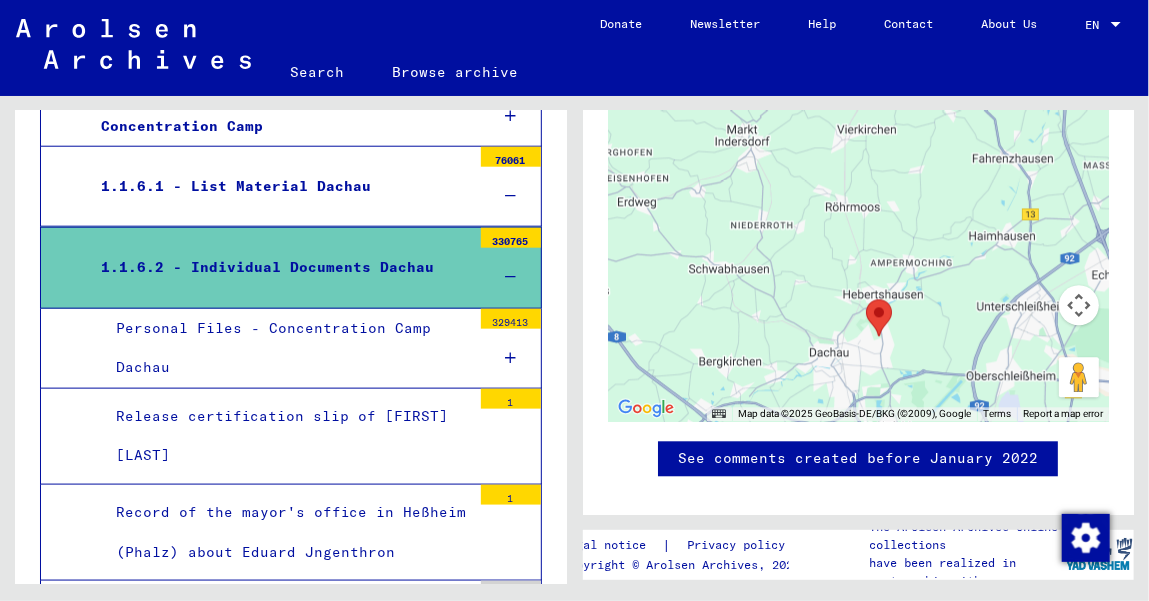 scroll, scrollTop: 1705, scrollLeft: 0, axis: vertical 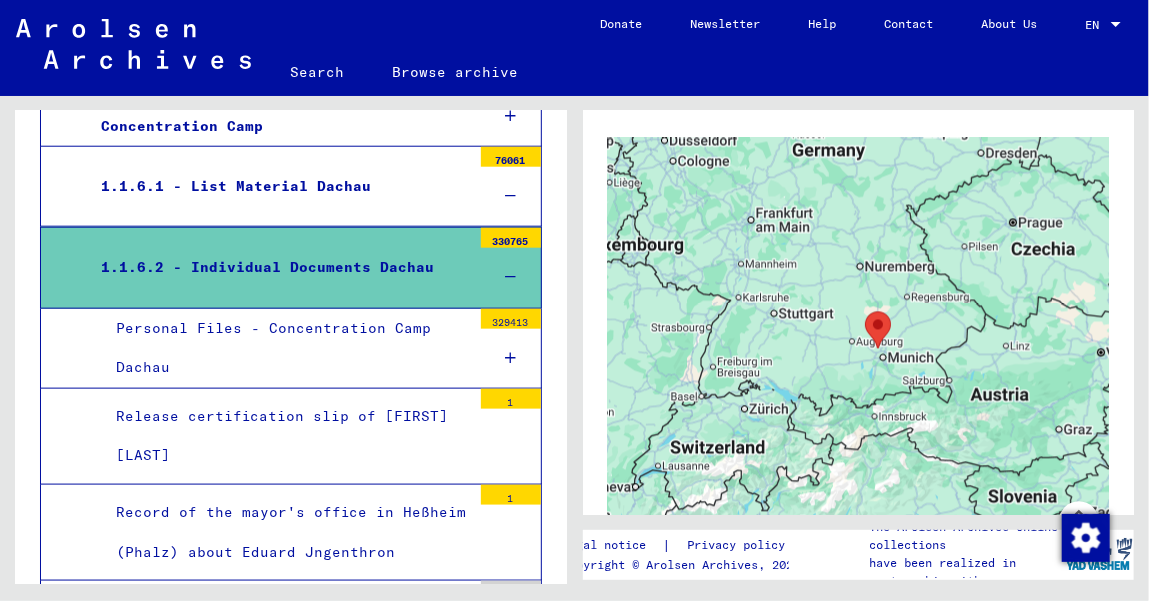 click on "To navigate, press the arrow keys." 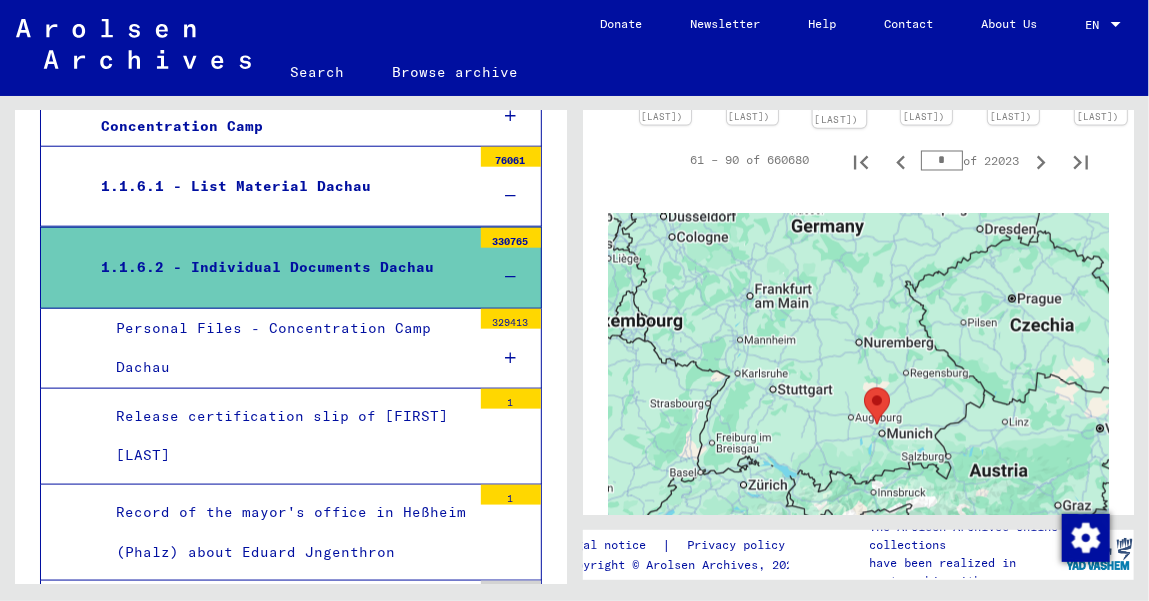 scroll, scrollTop: 1372, scrollLeft: 0, axis: vertical 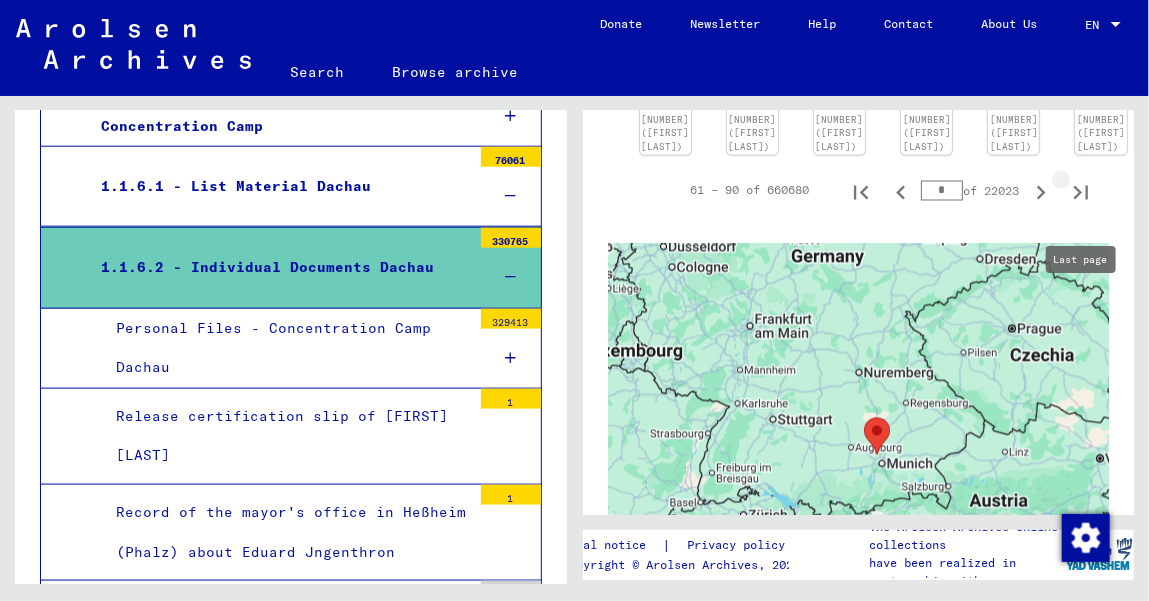 click 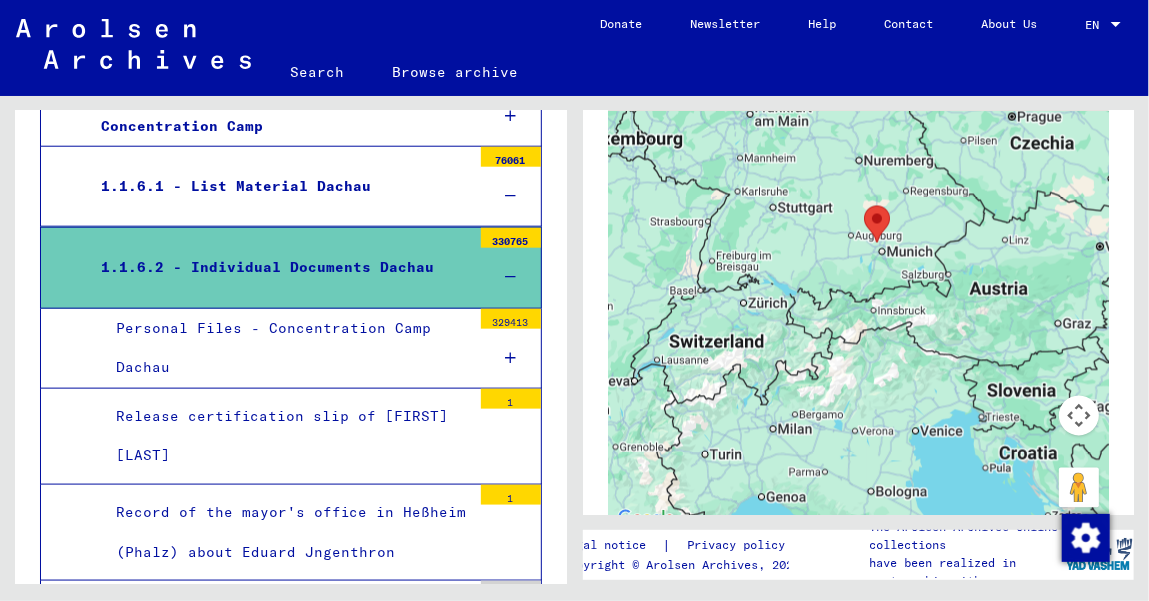scroll, scrollTop: 1497, scrollLeft: 0, axis: vertical 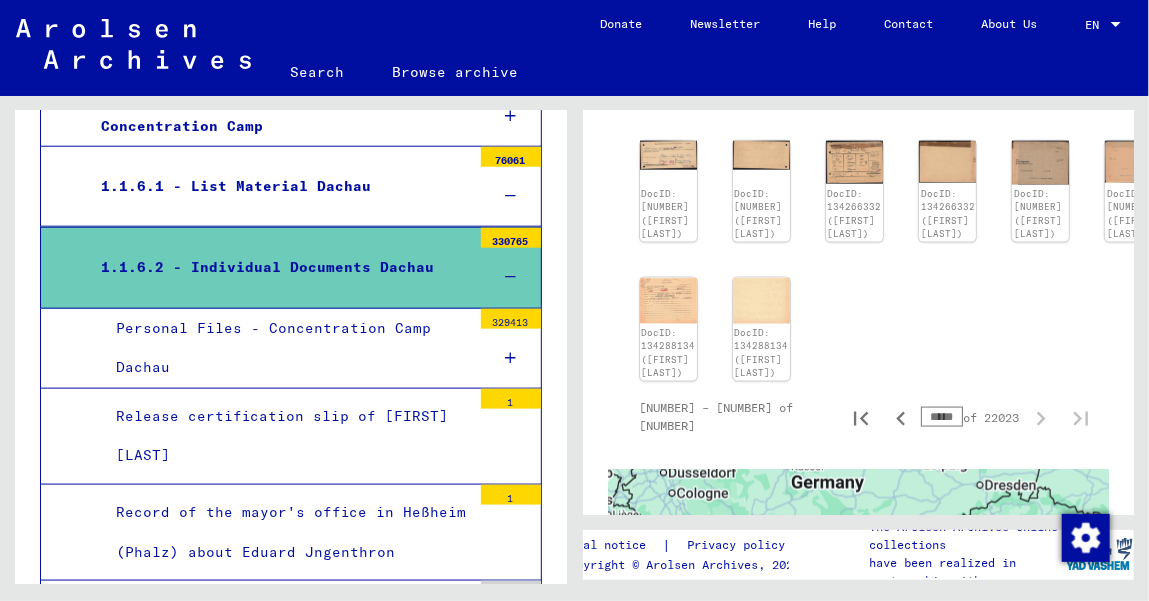 drag, startPoint x: 924, startPoint y: 405, endPoint x: 959, endPoint y: 403, distance: 35.057095 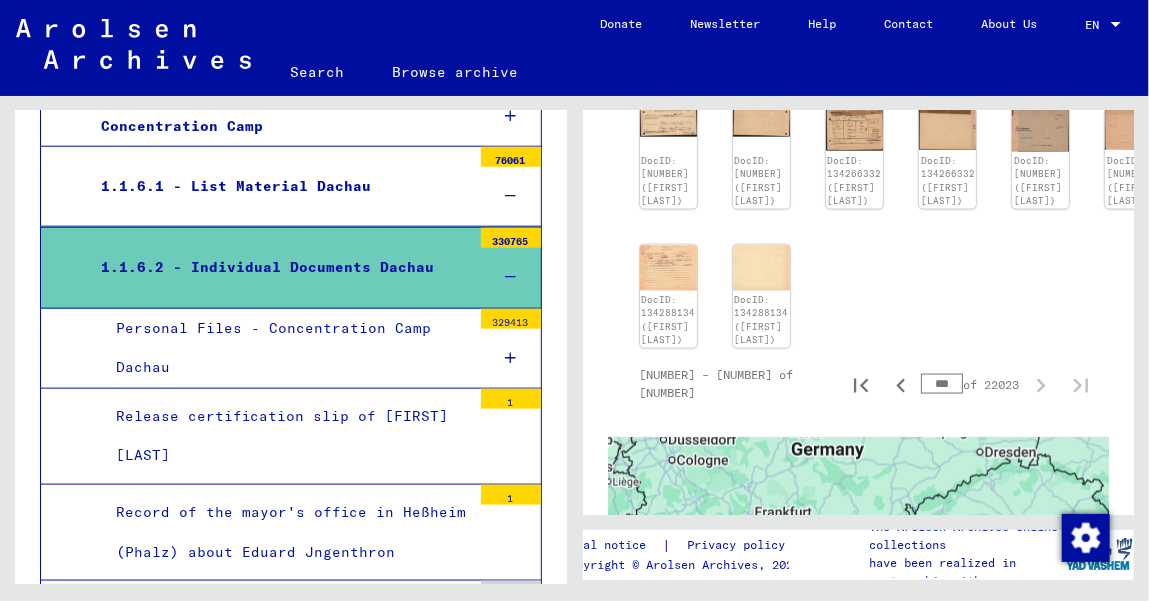 scroll, scrollTop: 1013, scrollLeft: 0, axis: vertical 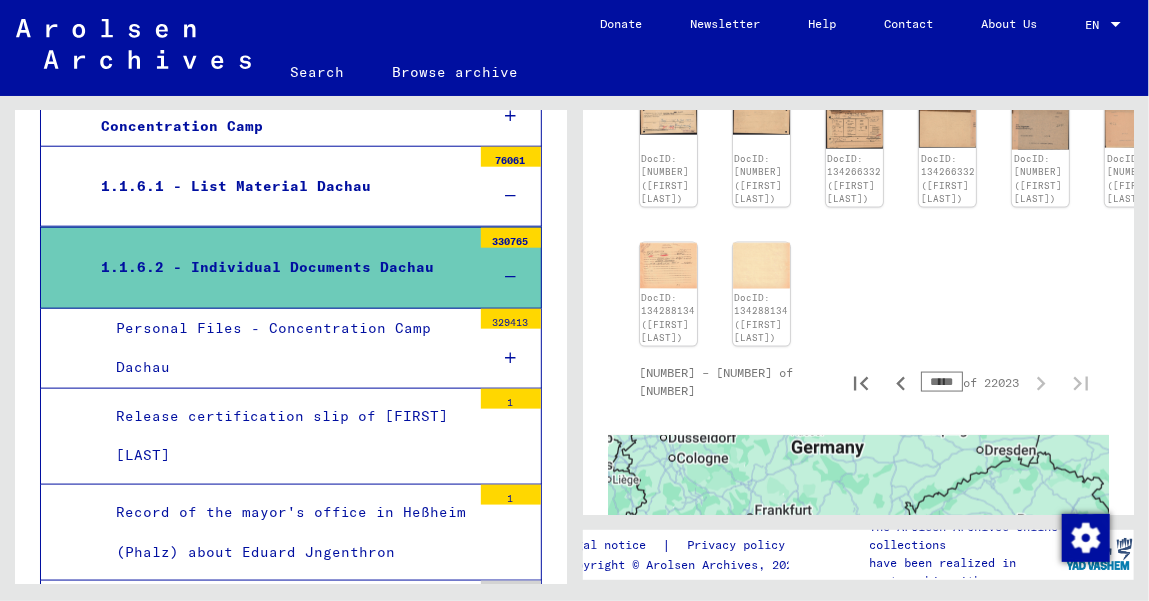 type on "*****" 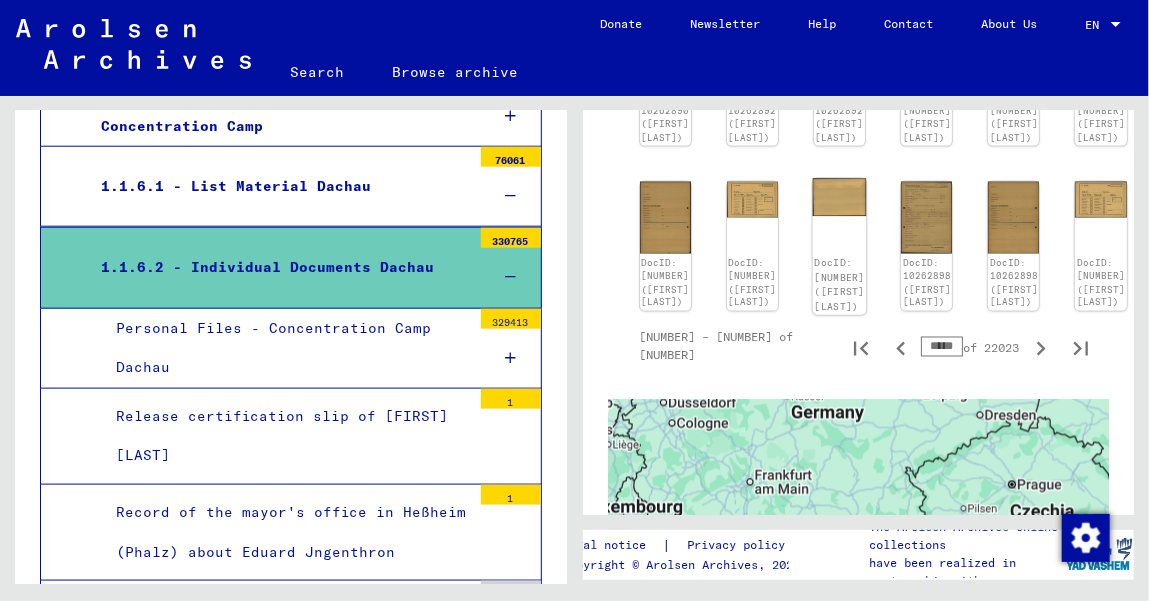 scroll, scrollTop: 1238, scrollLeft: 0, axis: vertical 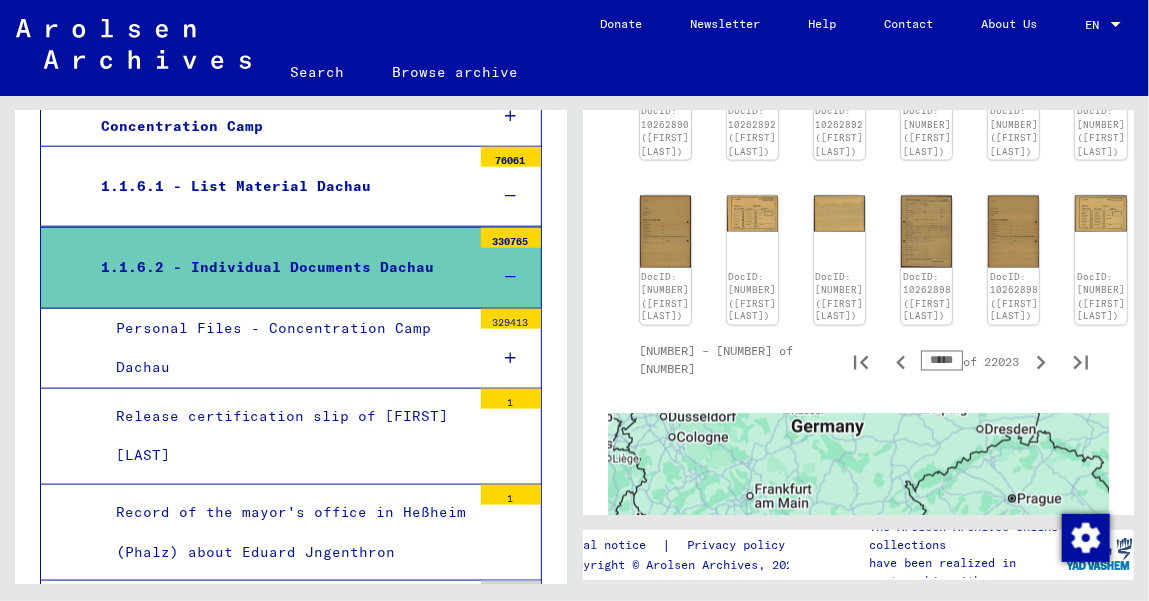 click on "*****" at bounding box center [942, 361] 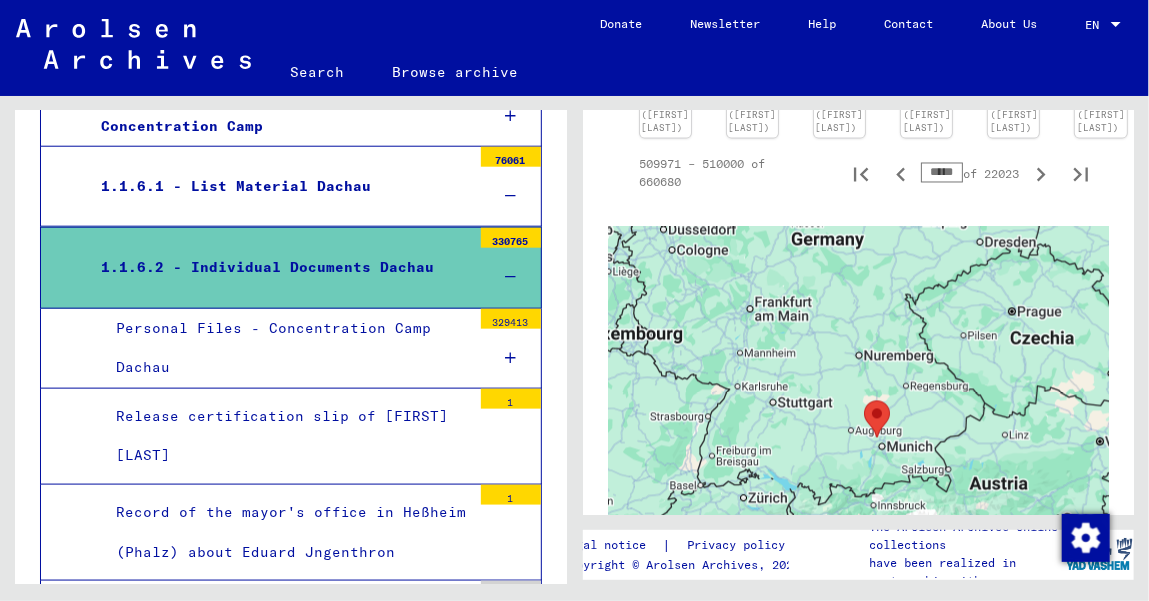 scroll, scrollTop: 1435, scrollLeft: 0, axis: vertical 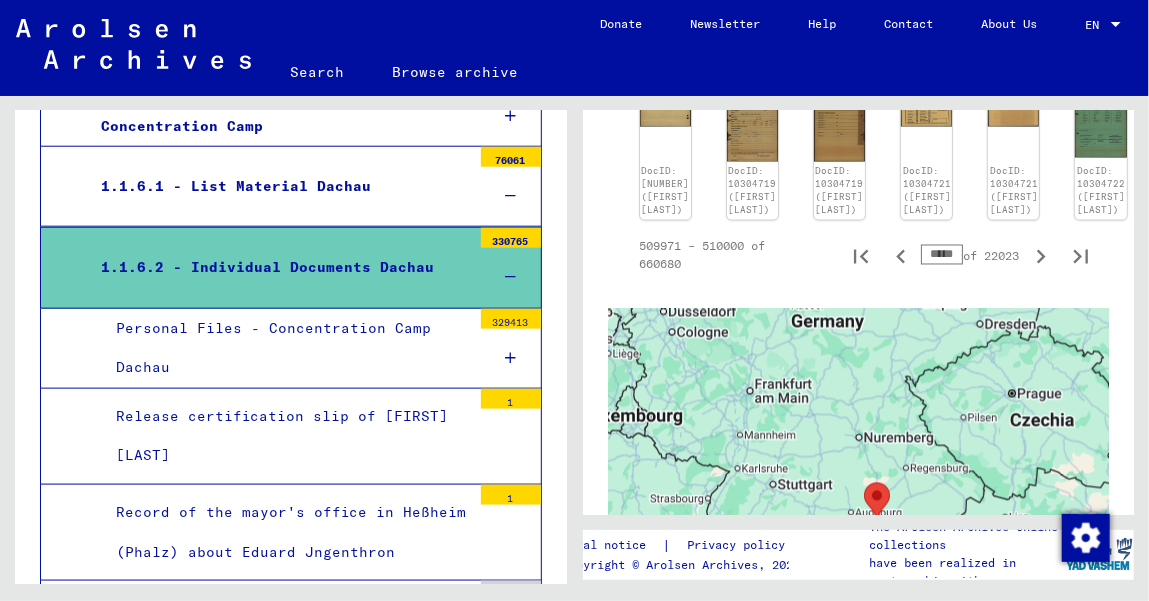 drag, startPoint x: 931, startPoint y: 368, endPoint x: 960, endPoint y: 367, distance: 29.017237 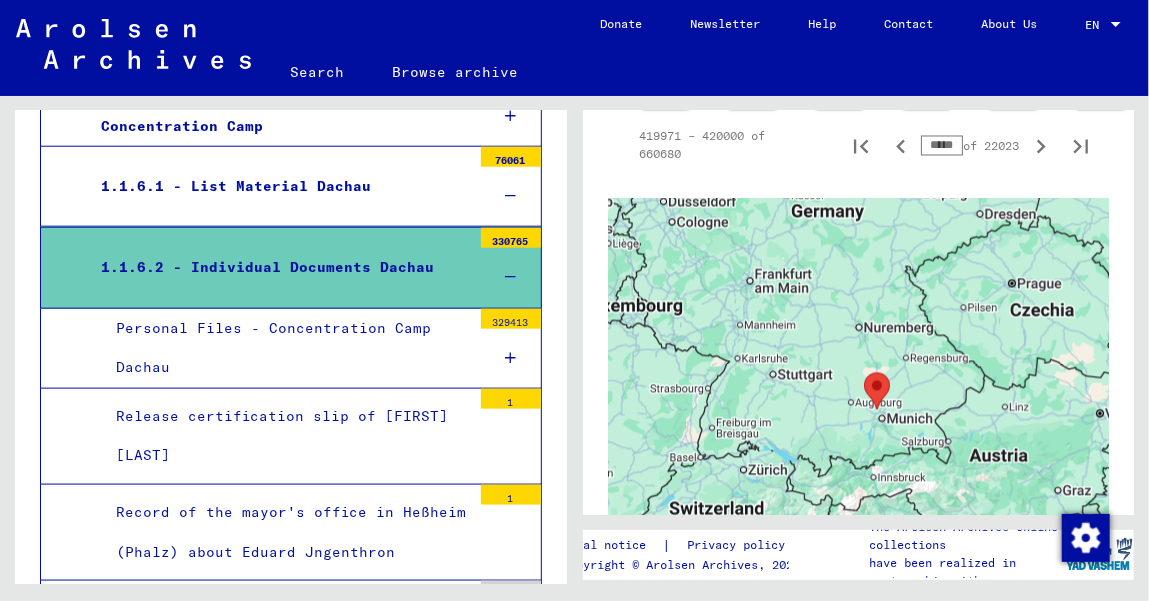 scroll, scrollTop: 1561, scrollLeft: 0, axis: vertical 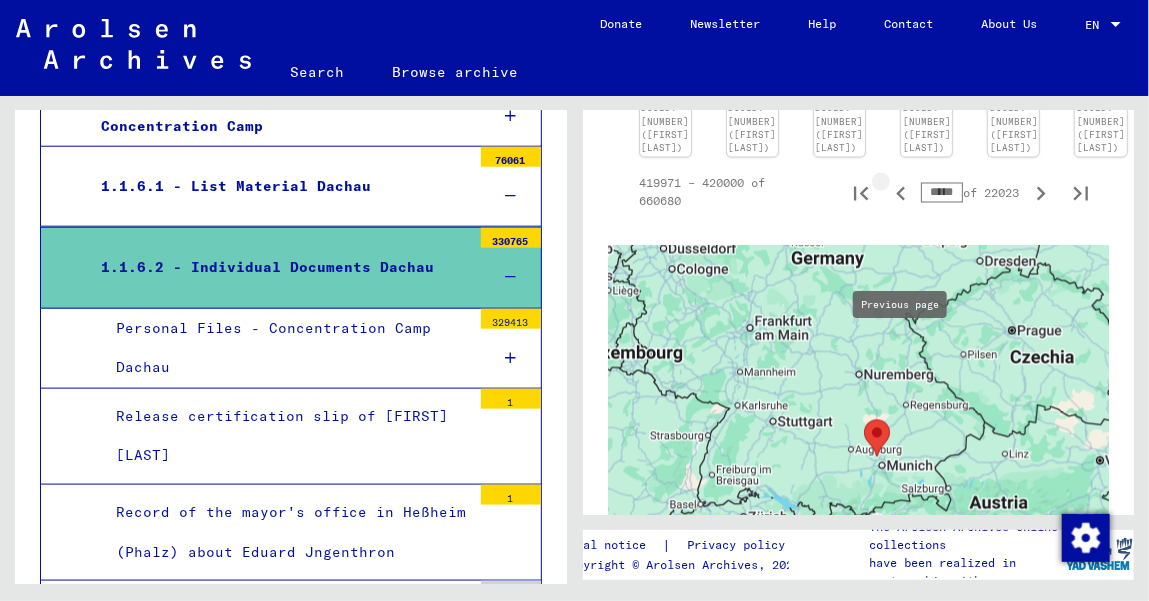 click 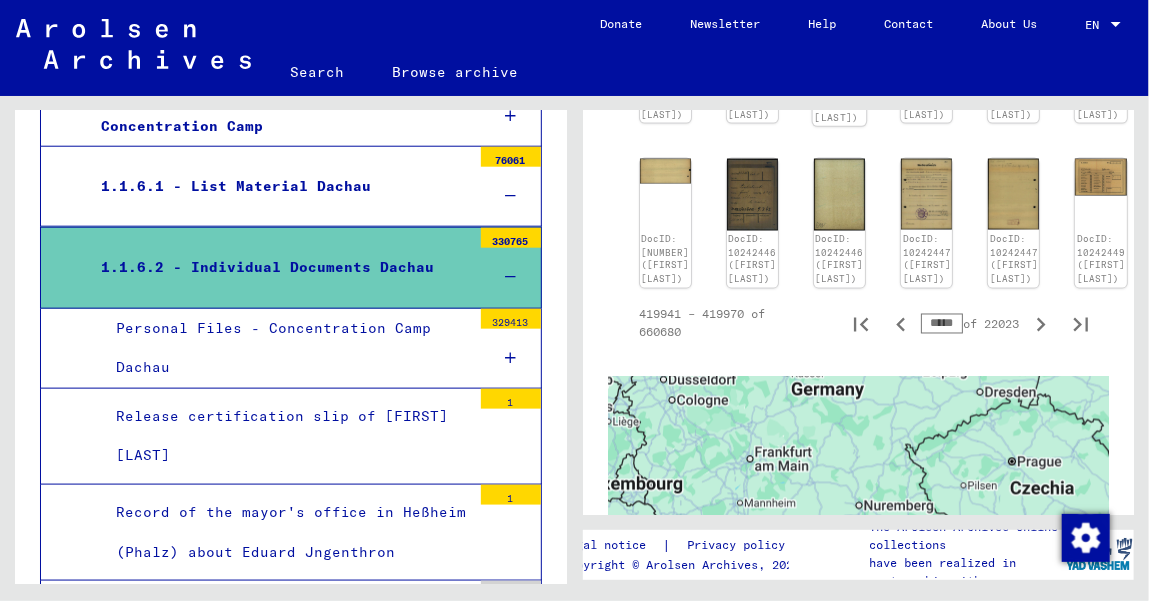 scroll, scrollTop: 1386, scrollLeft: 0, axis: vertical 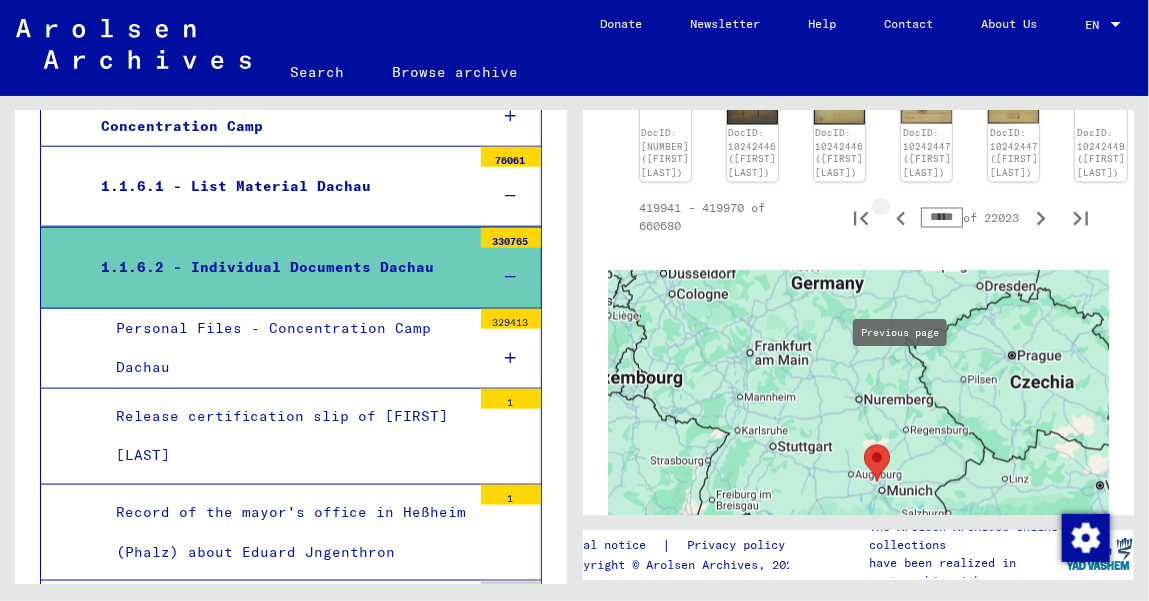 click 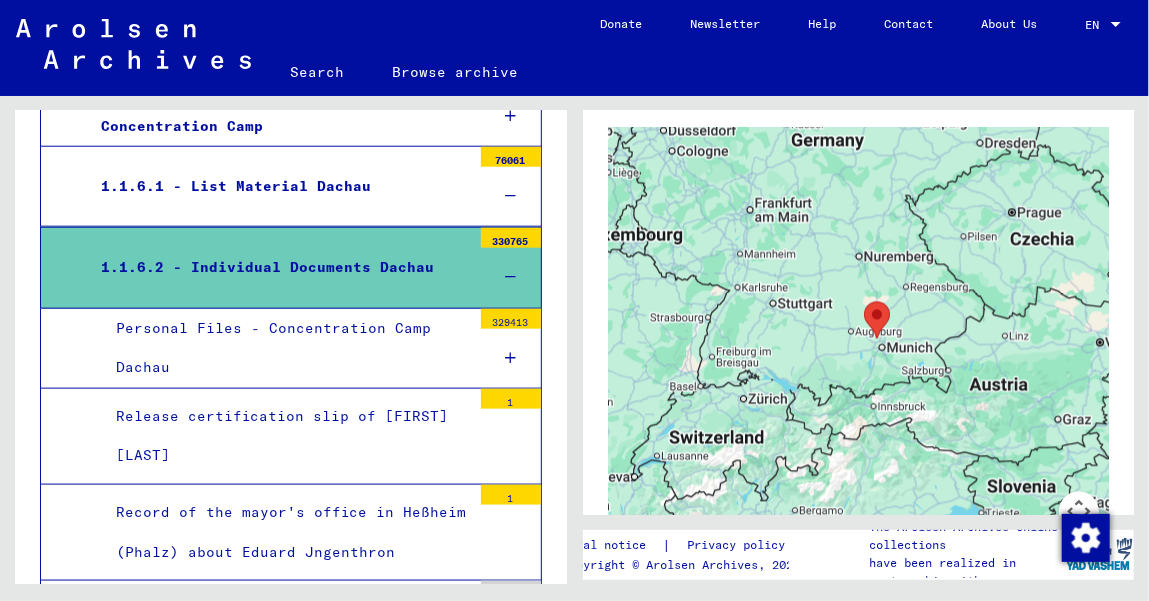scroll, scrollTop: 1569, scrollLeft: 0, axis: vertical 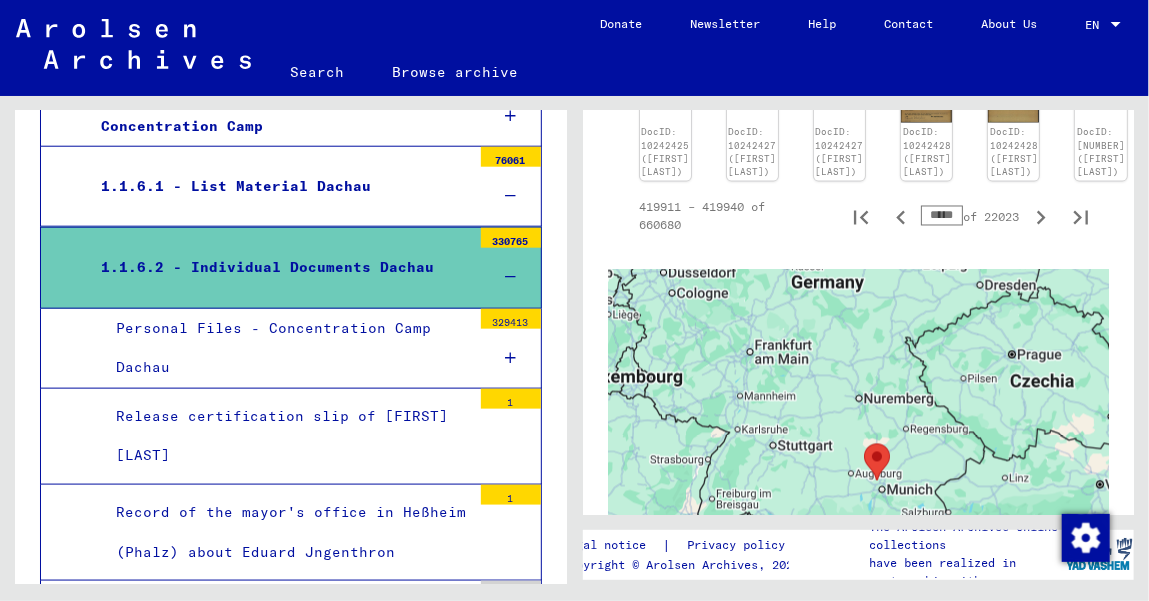 click on "*****" at bounding box center (942, 216) 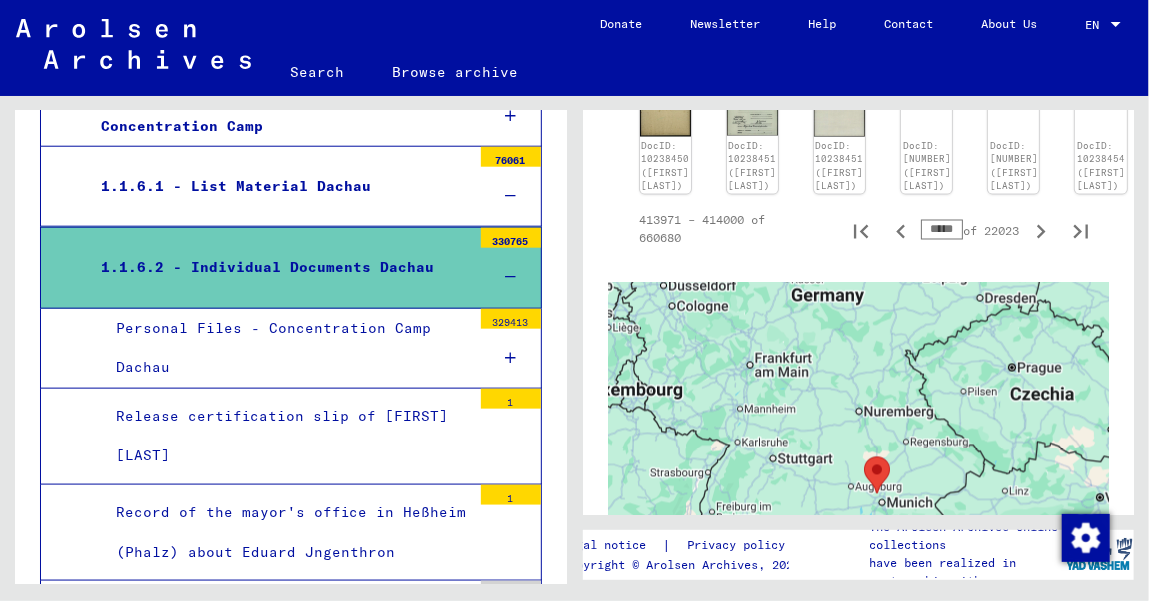 scroll, scrollTop: 1335, scrollLeft: 0, axis: vertical 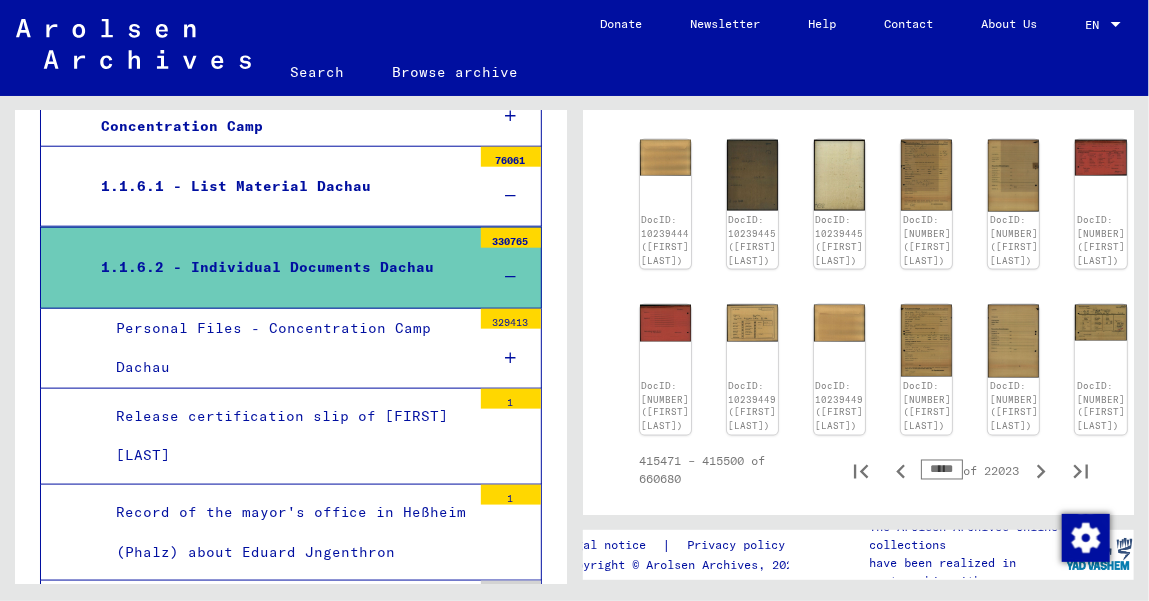 drag, startPoint x: 947, startPoint y: 427, endPoint x: 963, endPoint y: 425, distance: 16.124516 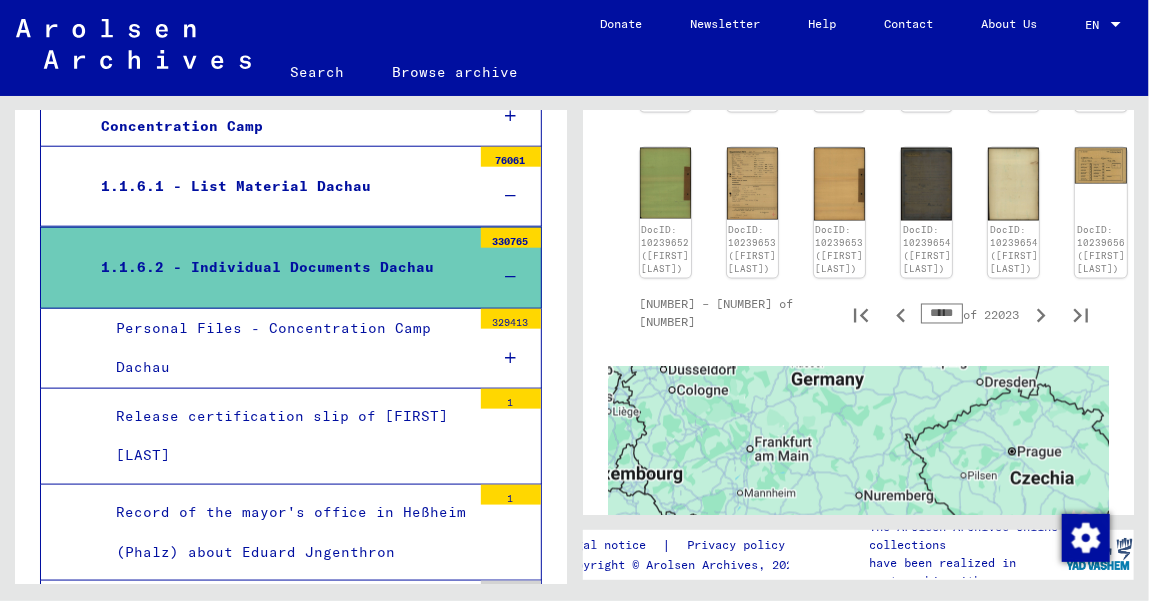 scroll, scrollTop: 1033, scrollLeft: 0, axis: vertical 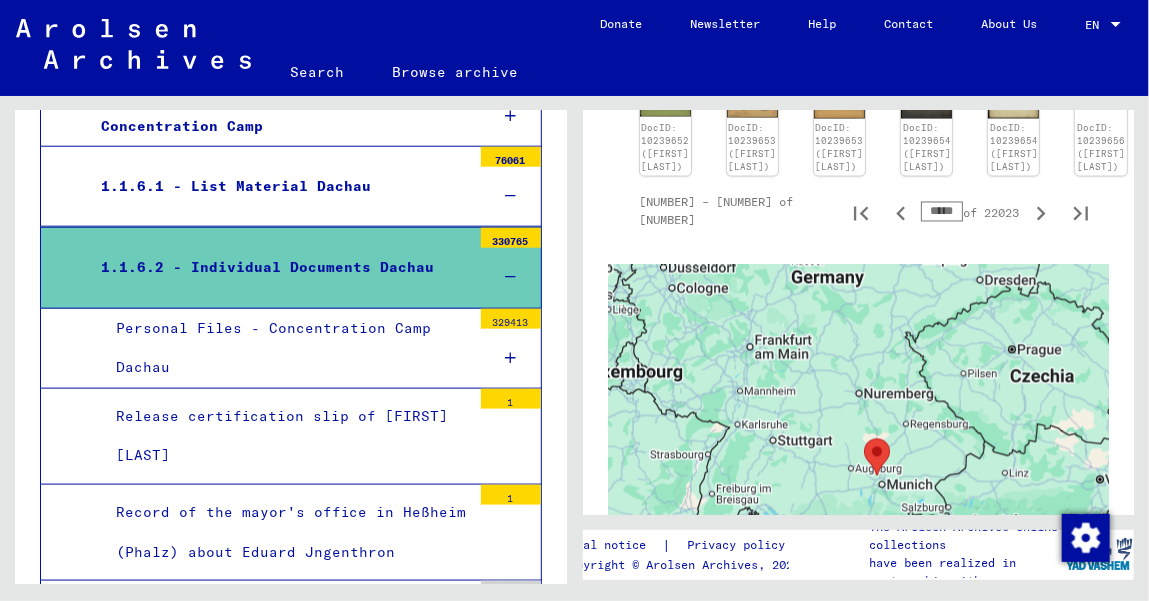 drag, startPoint x: 946, startPoint y: 283, endPoint x: 963, endPoint y: 283, distance: 17 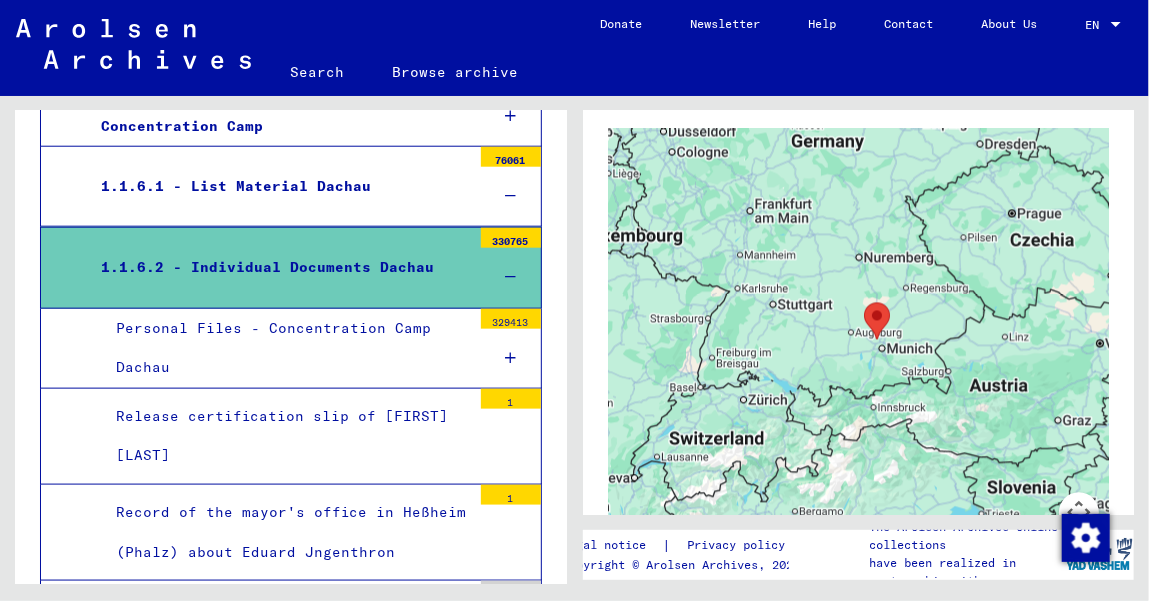 scroll, scrollTop: 1553, scrollLeft: 0, axis: vertical 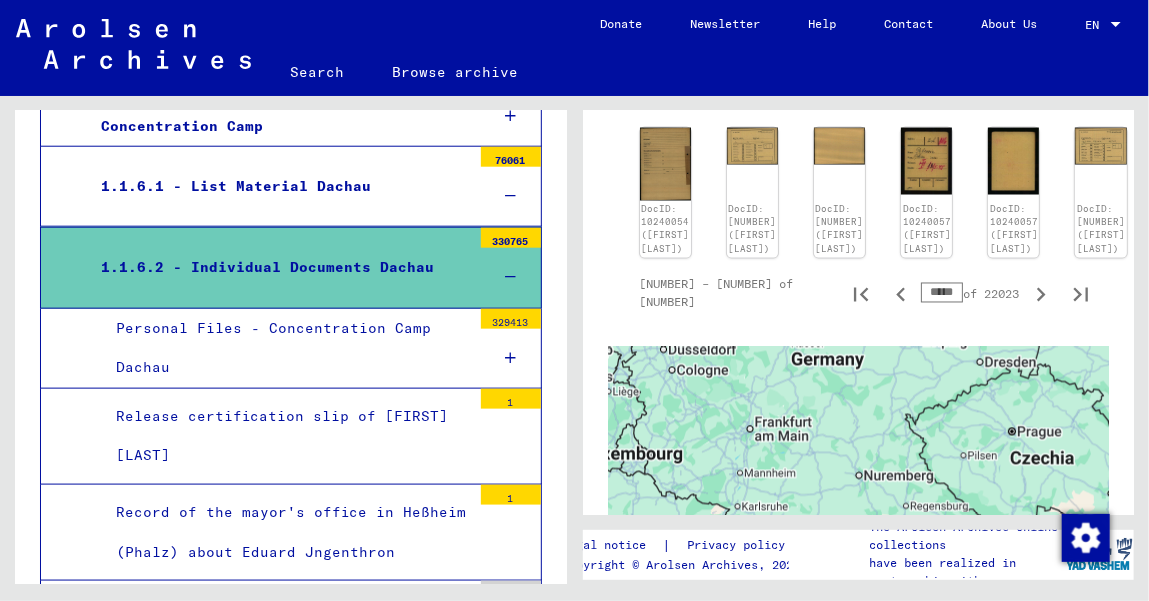 drag, startPoint x: 946, startPoint y: 287, endPoint x: 961, endPoint y: 287, distance: 15 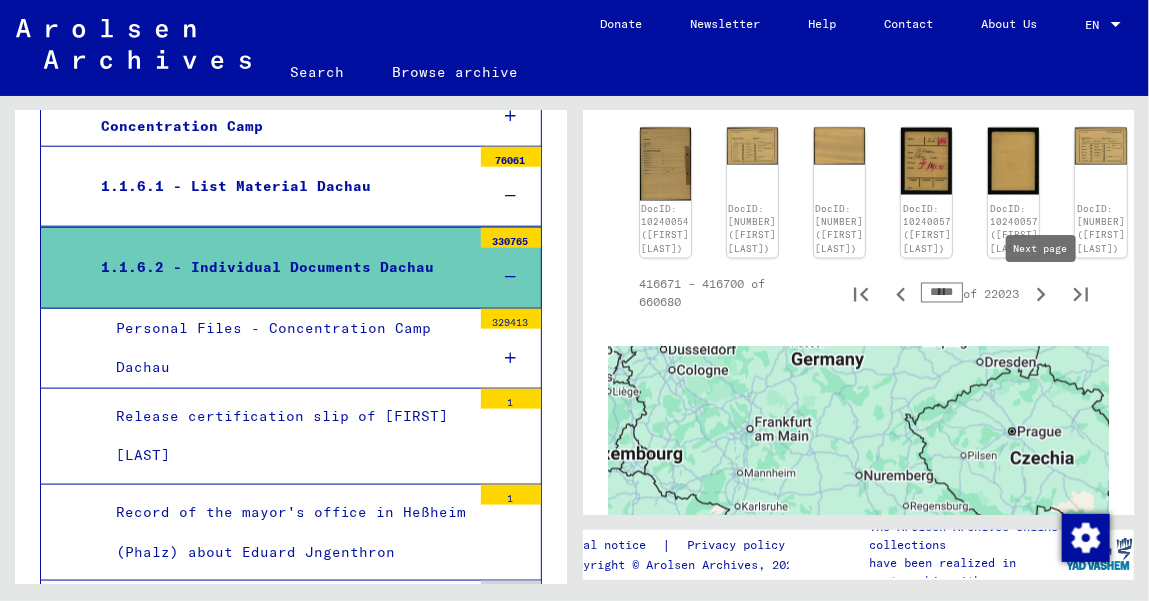 click 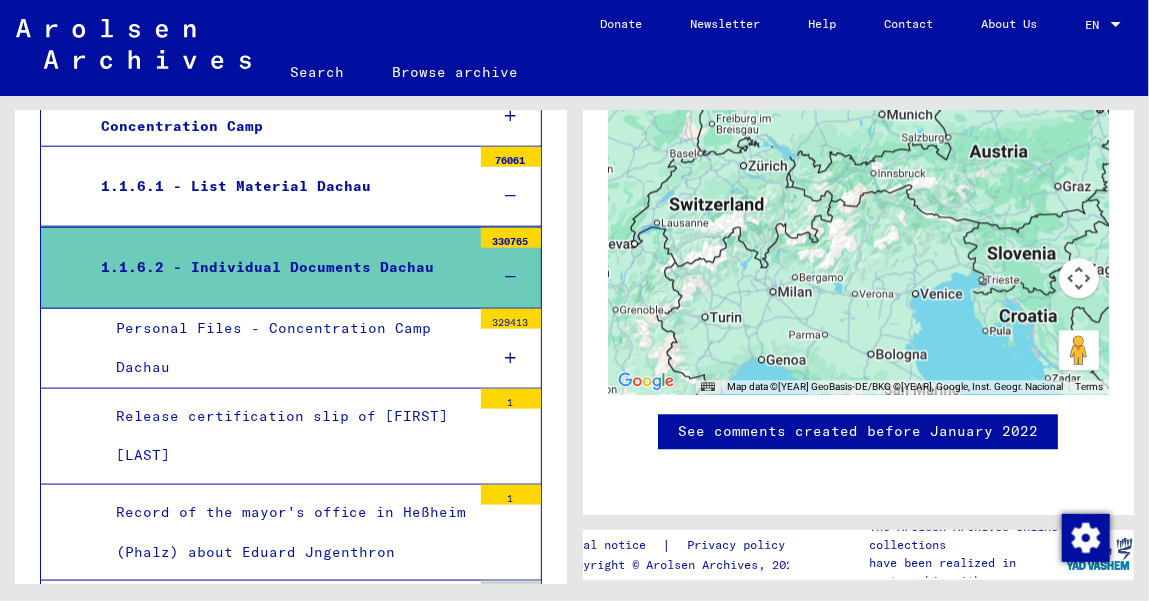 scroll, scrollTop: 1924, scrollLeft: 0, axis: vertical 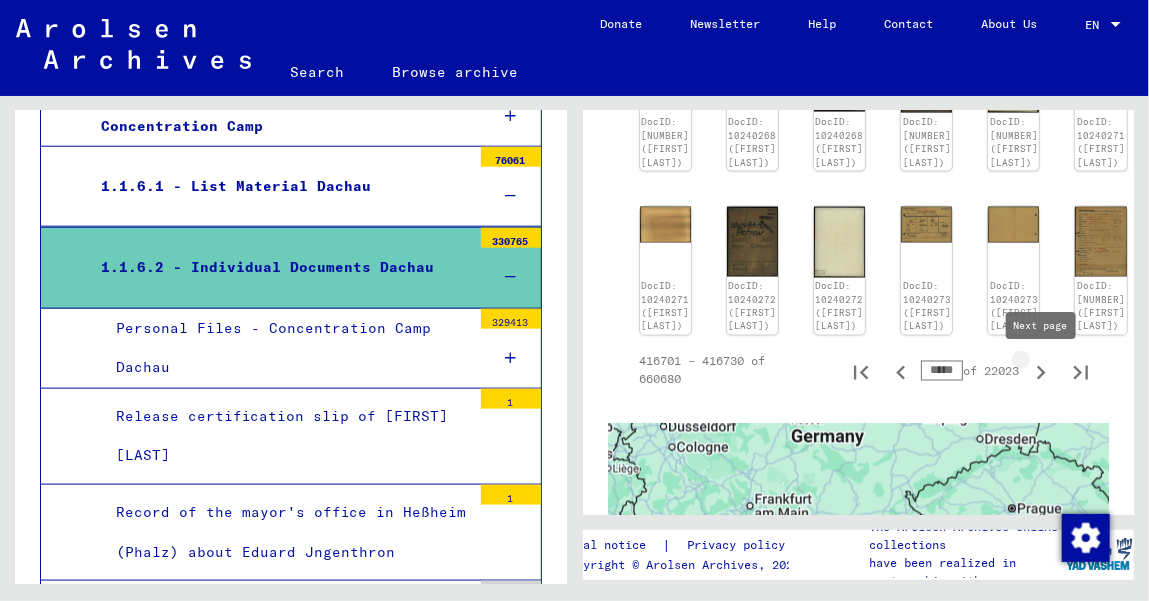 click 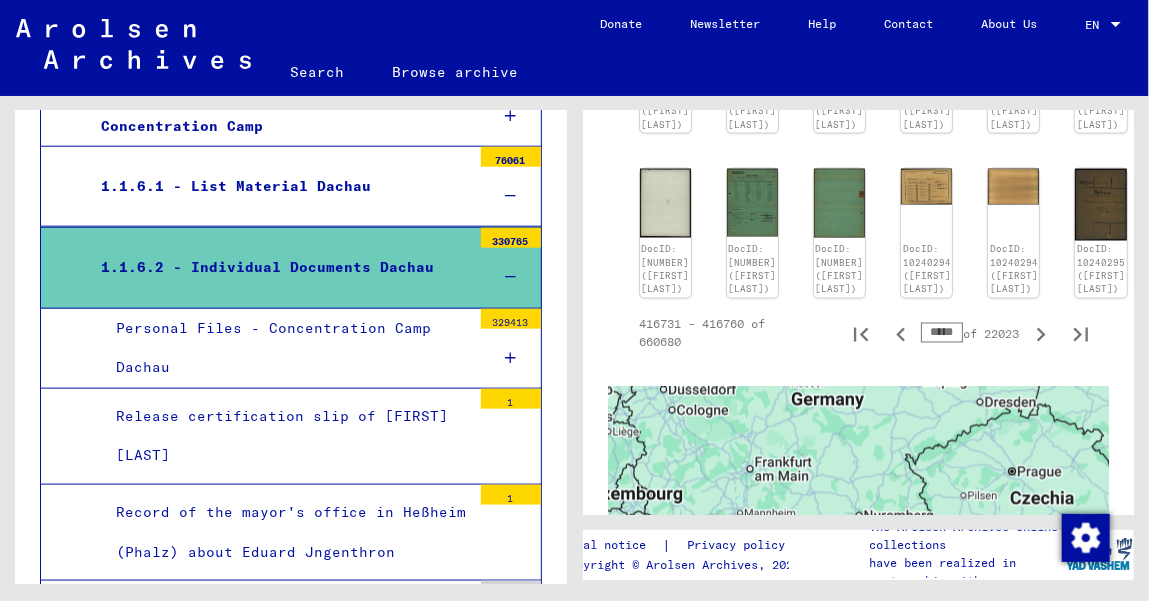 scroll, scrollTop: 1254, scrollLeft: 0, axis: vertical 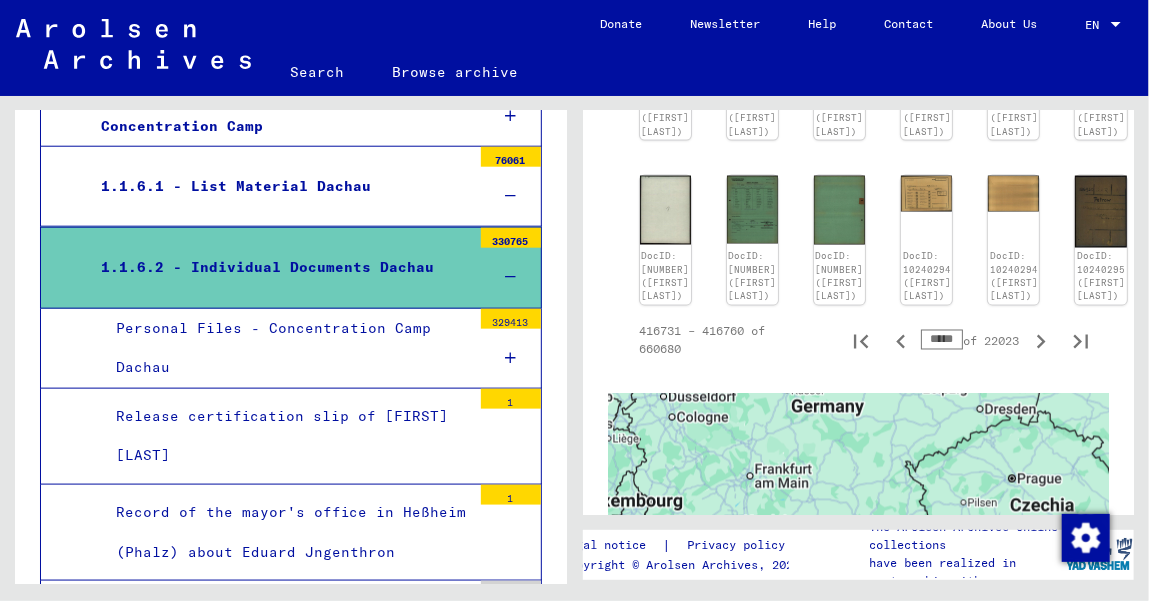 drag, startPoint x: 939, startPoint y: 334, endPoint x: 964, endPoint y: 334, distance: 25 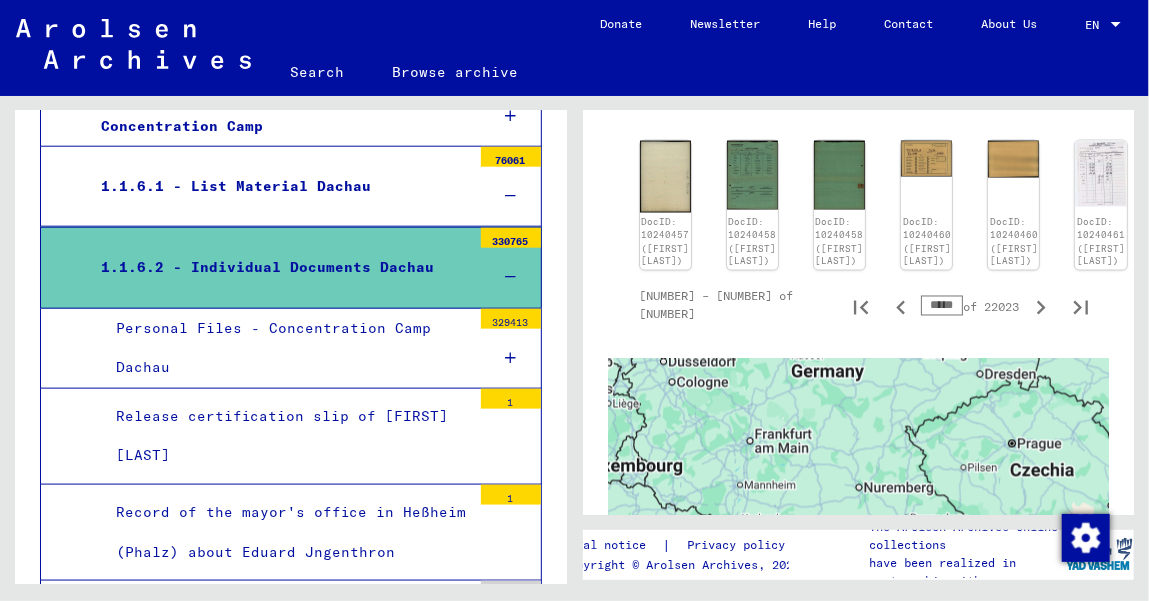 scroll, scrollTop: 1454, scrollLeft: 0, axis: vertical 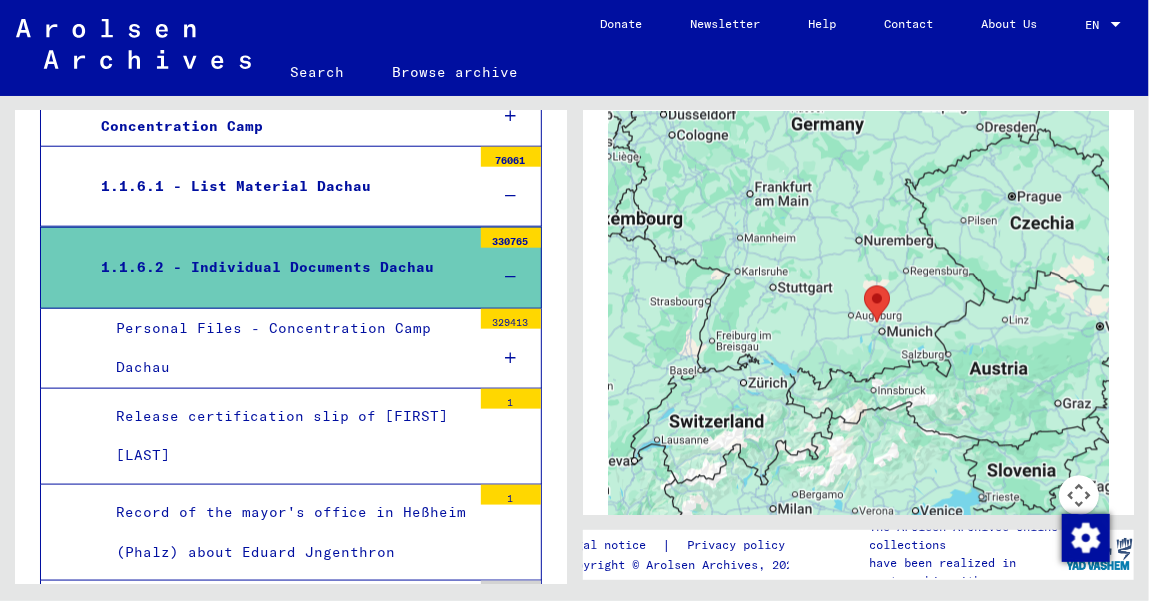 drag, startPoint x: 946, startPoint y: 173, endPoint x: 960, endPoint y: 173, distance: 14 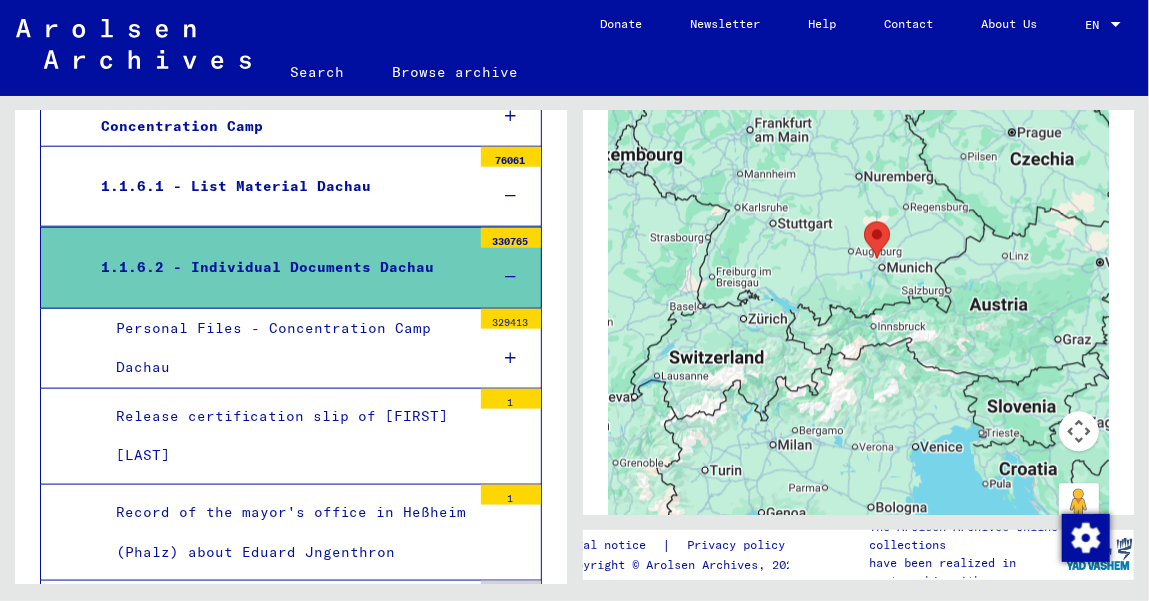 scroll, scrollTop: 1233, scrollLeft: 0, axis: vertical 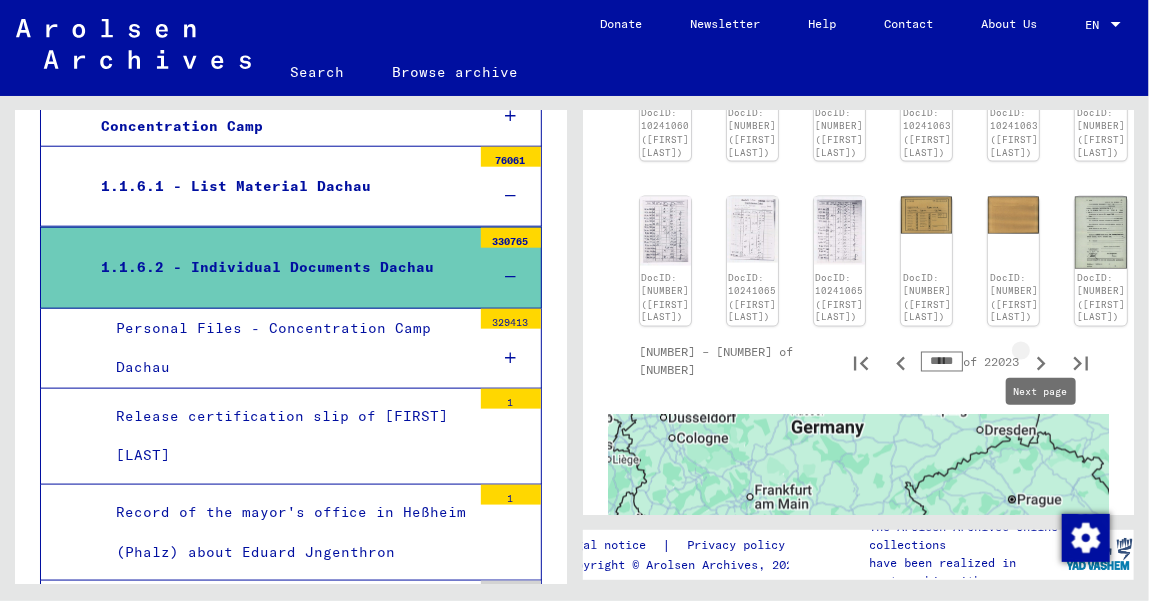 click 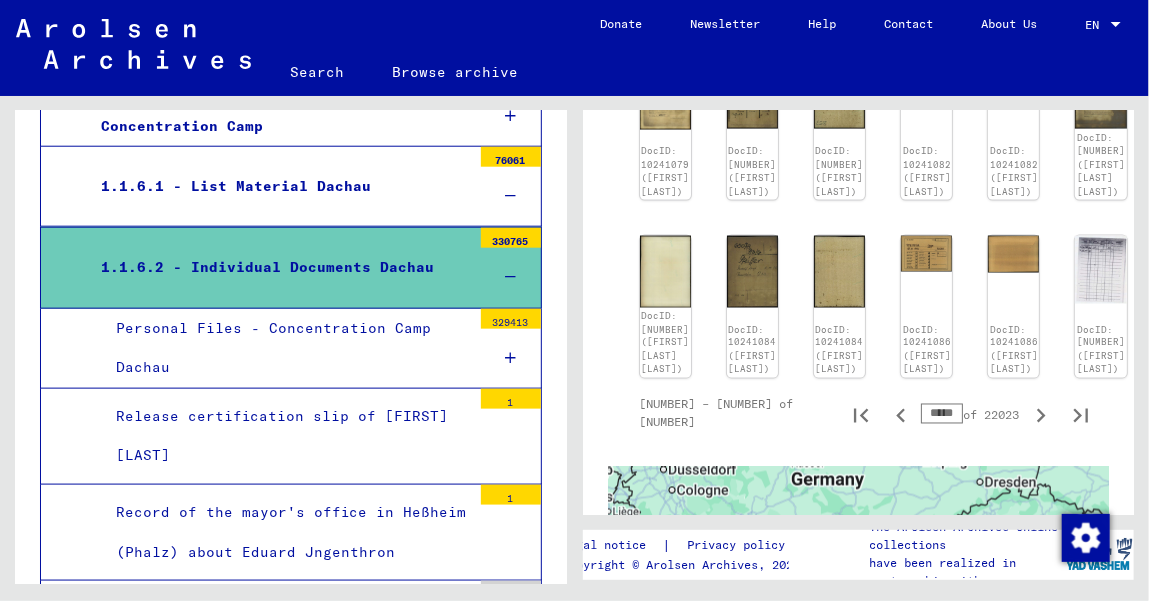 scroll, scrollTop: 1299, scrollLeft: 0, axis: vertical 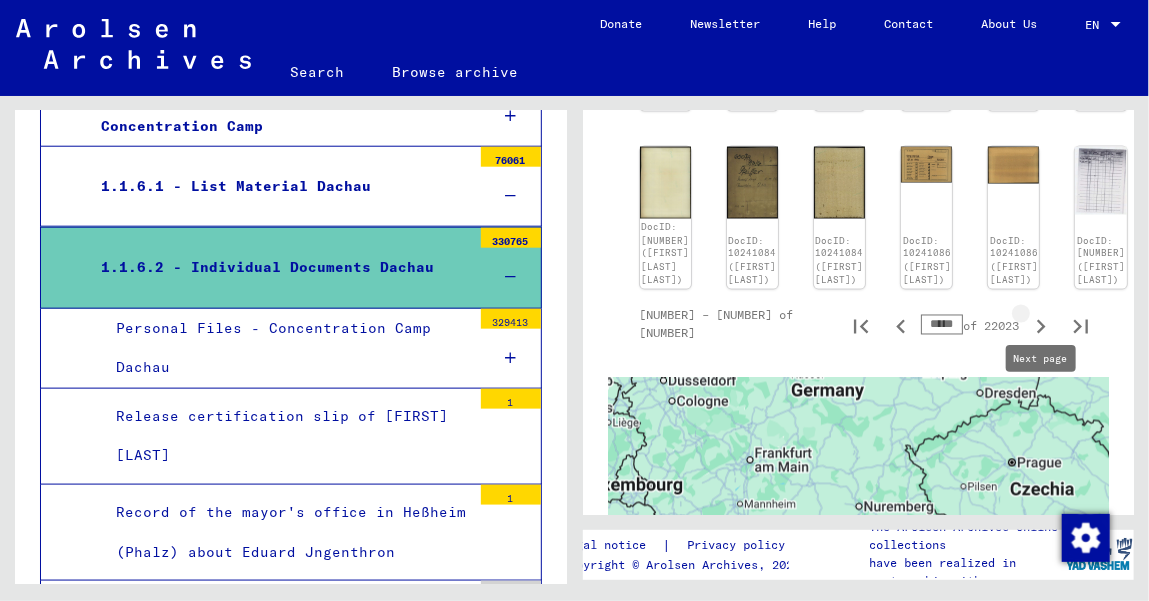 click 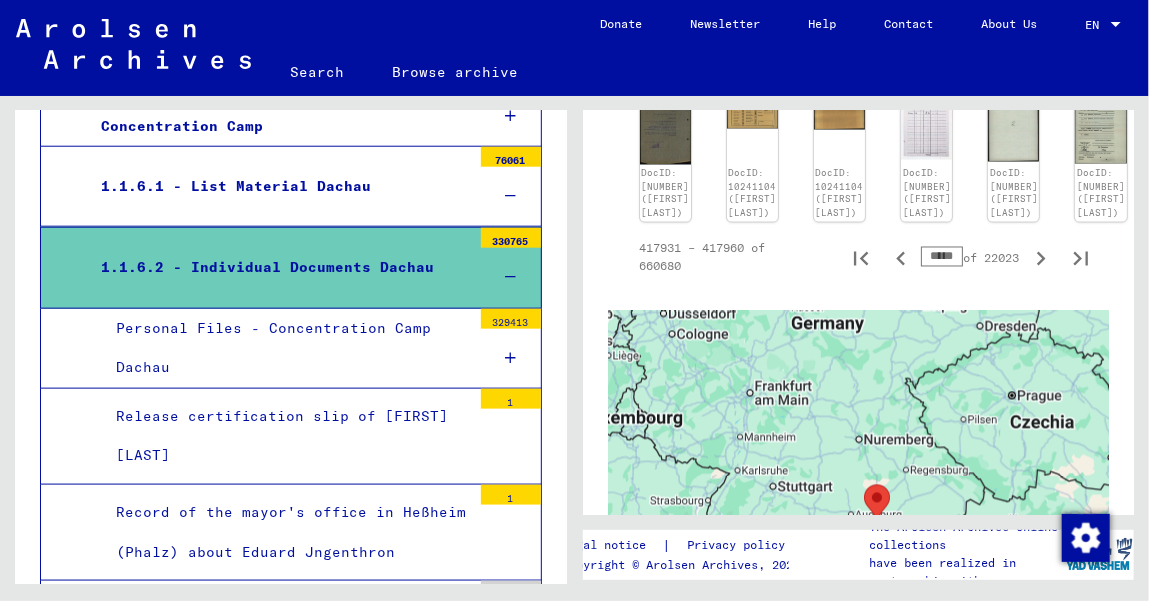 scroll, scrollTop: 1310, scrollLeft: 0, axis: vertical 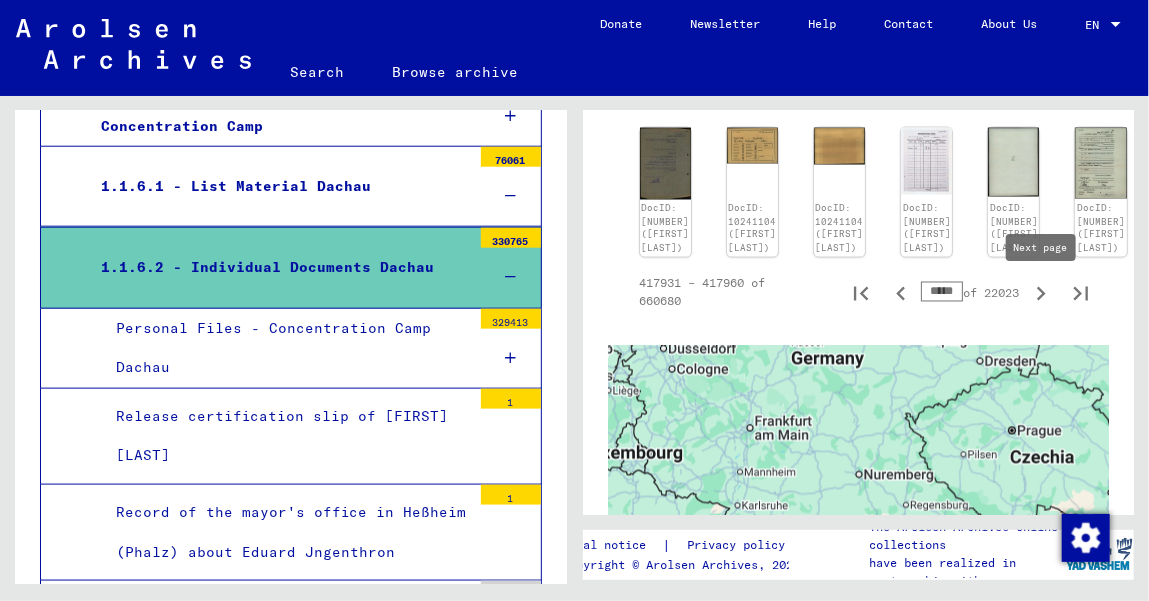click 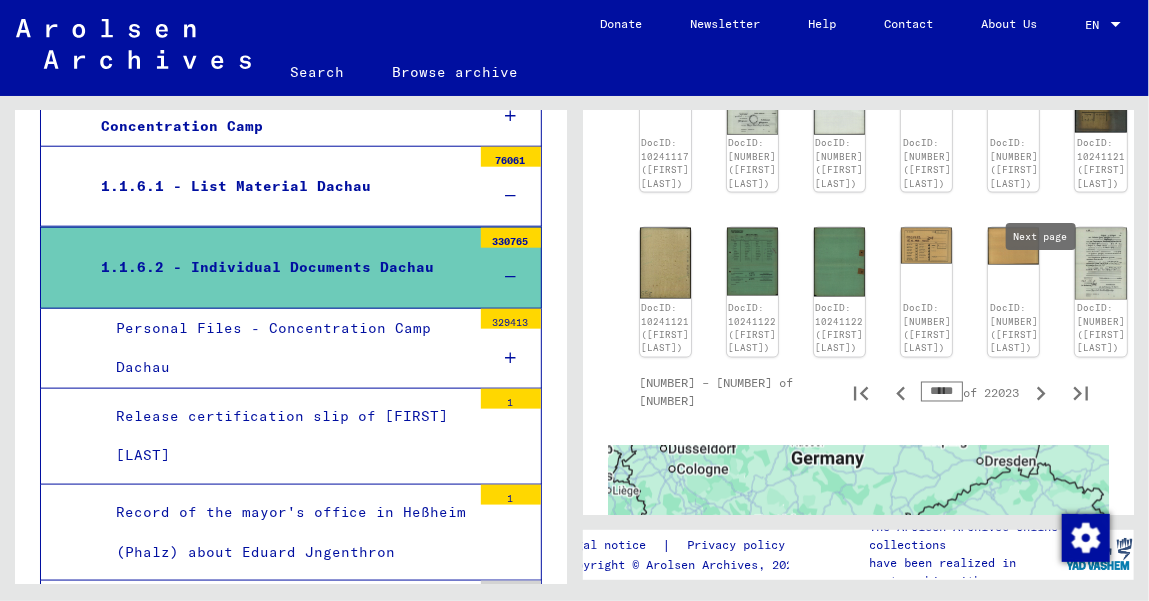 scroll, scrollTop: 1245, scrollLeft: 0, axis: vertical 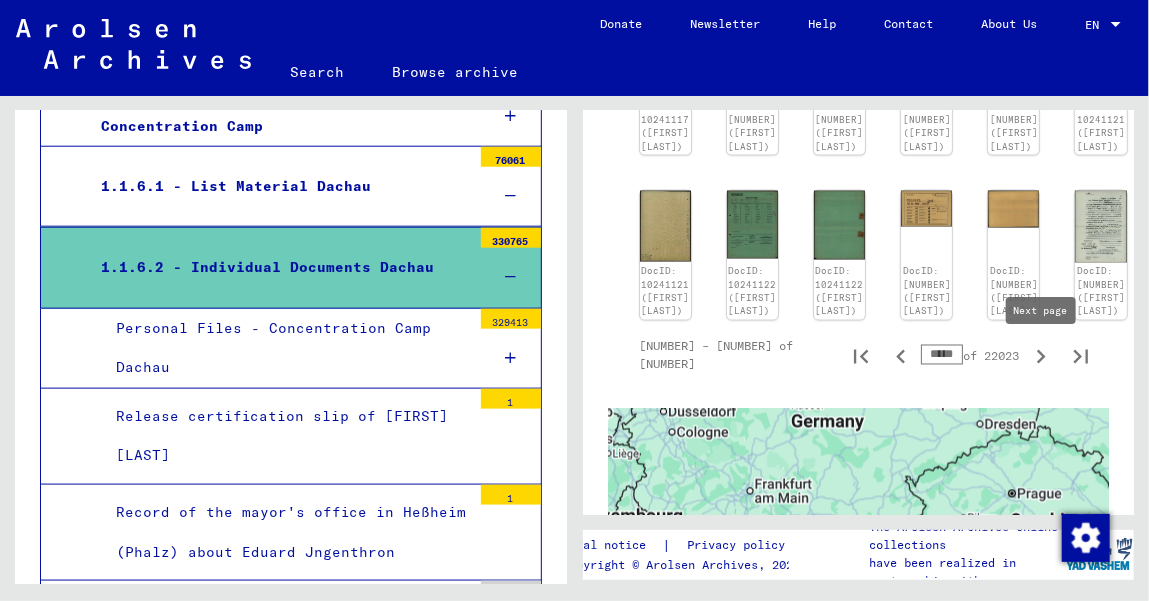click 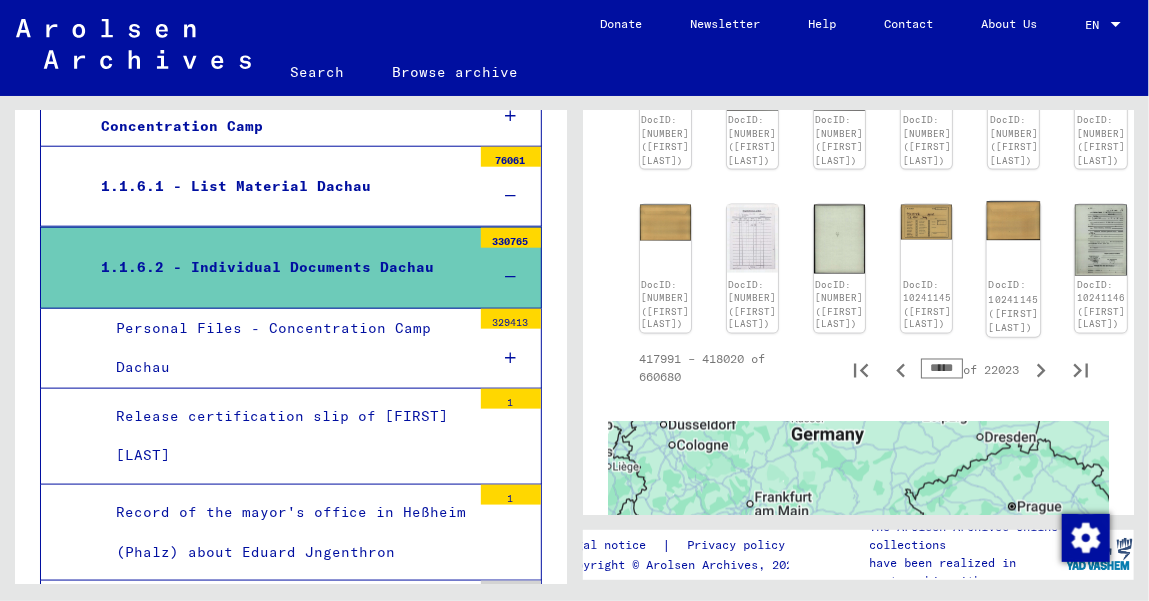 scroll, scrollTop: 1244, scrollLeft: 0, axis: vertical 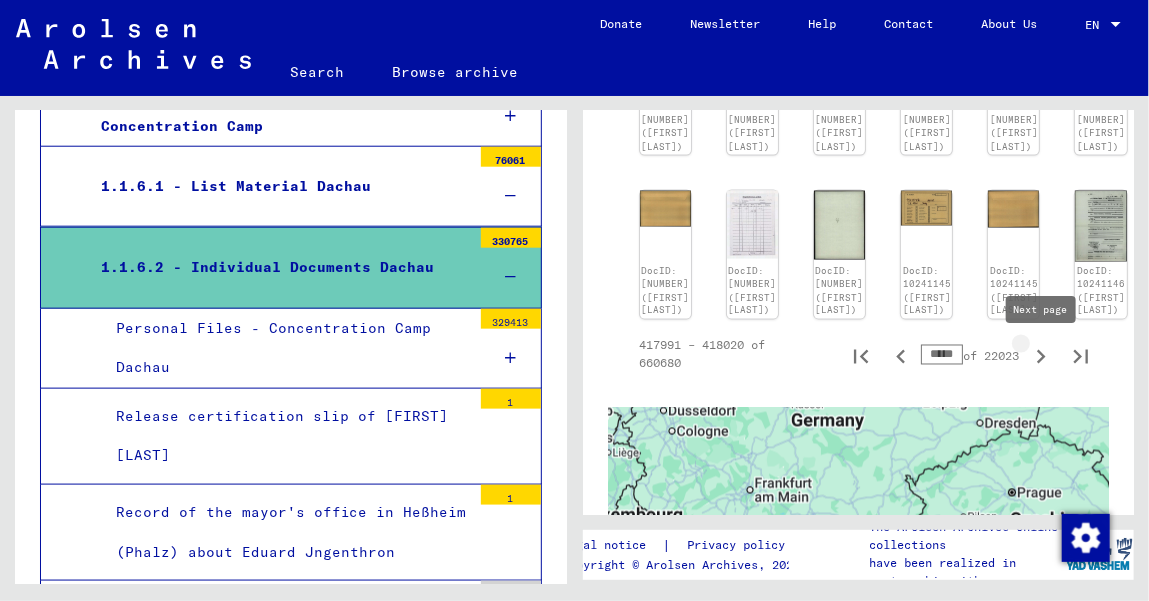 click 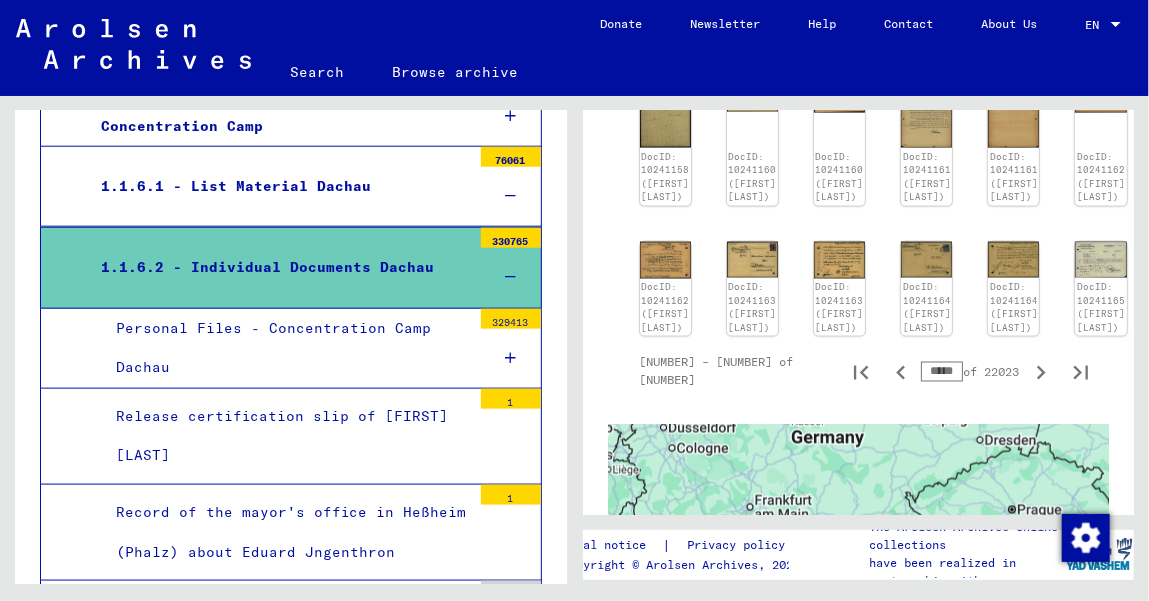 scroll, scrollTop: 1141, scrollLeft: 0, axis: vertical 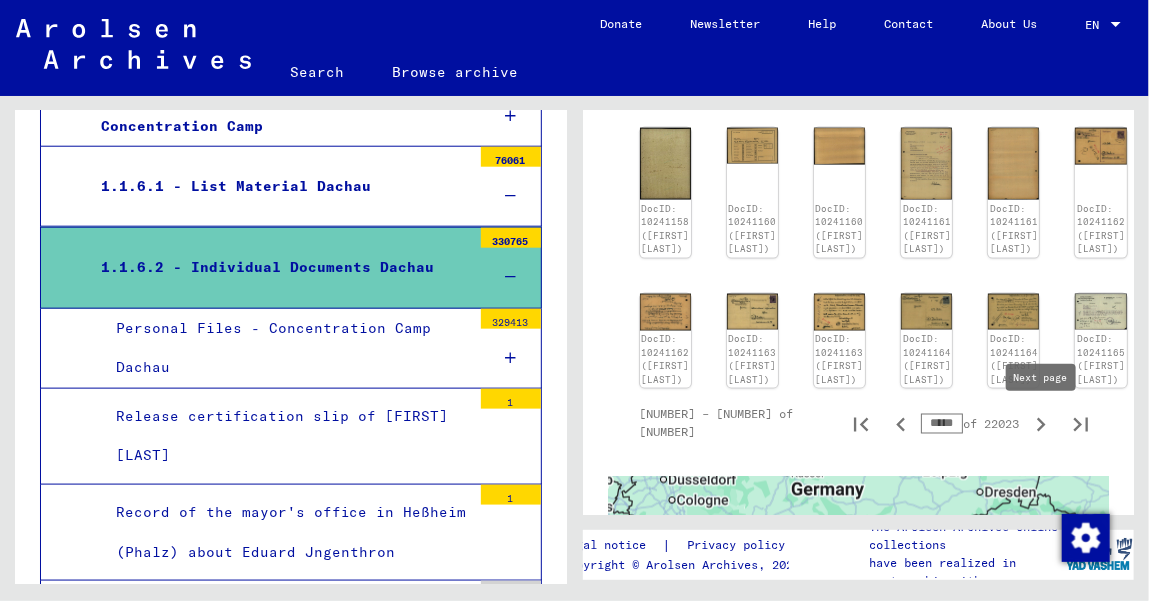 click 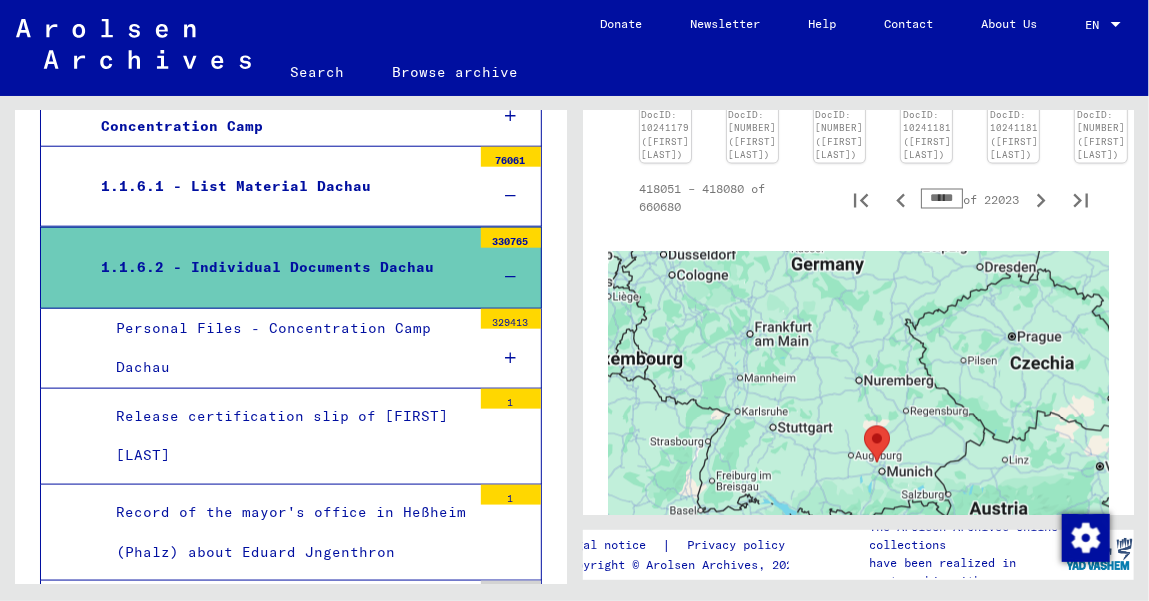 scroll, scrollTop: 1113, scrollLeft: 0, axis: vertical 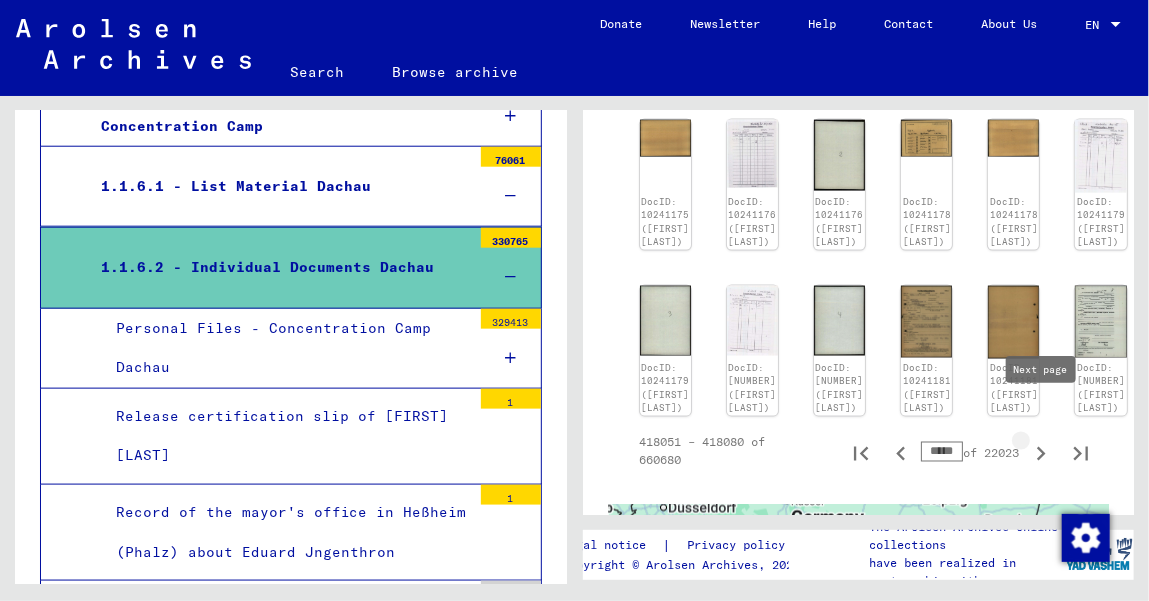 click 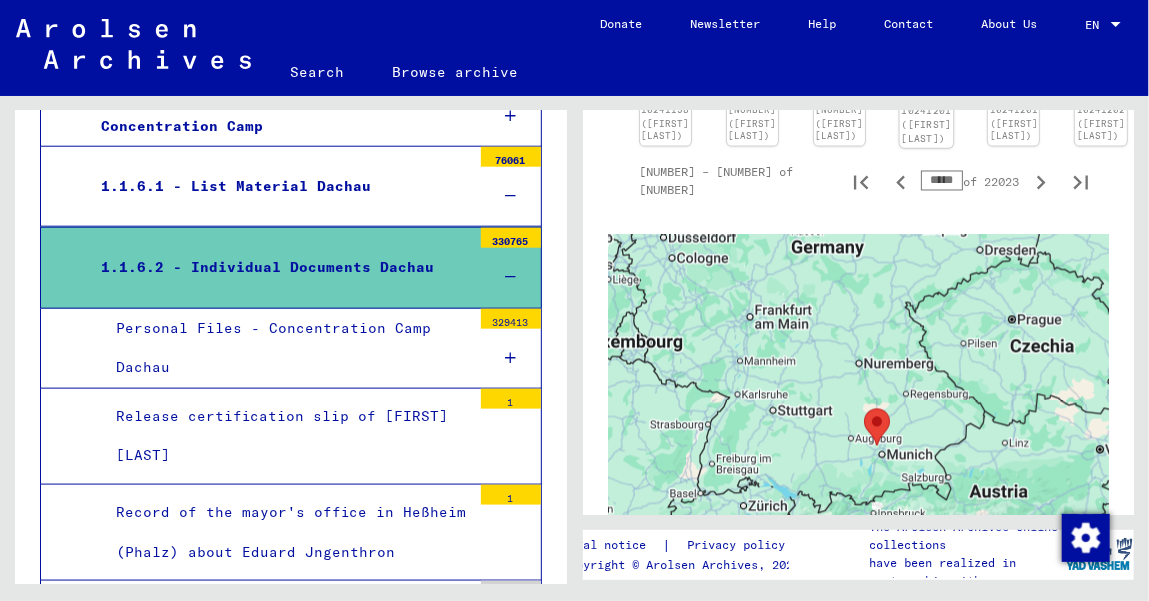 scroll, scrollTop: 1307, scrollLeft: 0, axis: vertical 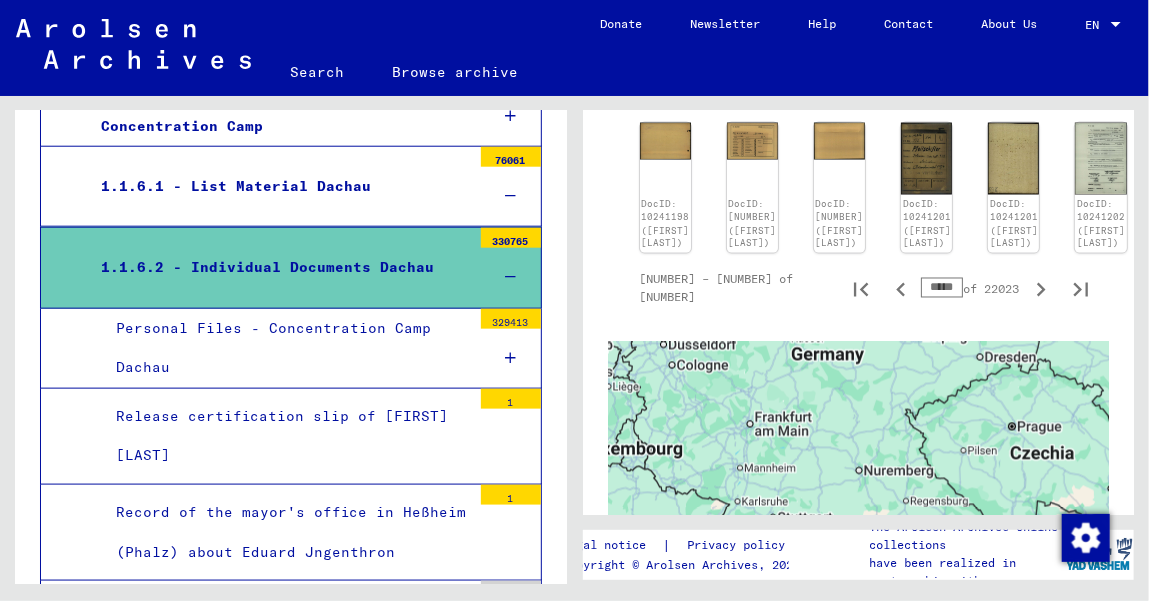 drag, startPoint x: 1060, startPoint y: 238, endPoint x: 963, endPoint y: 242, distance: 97.082436 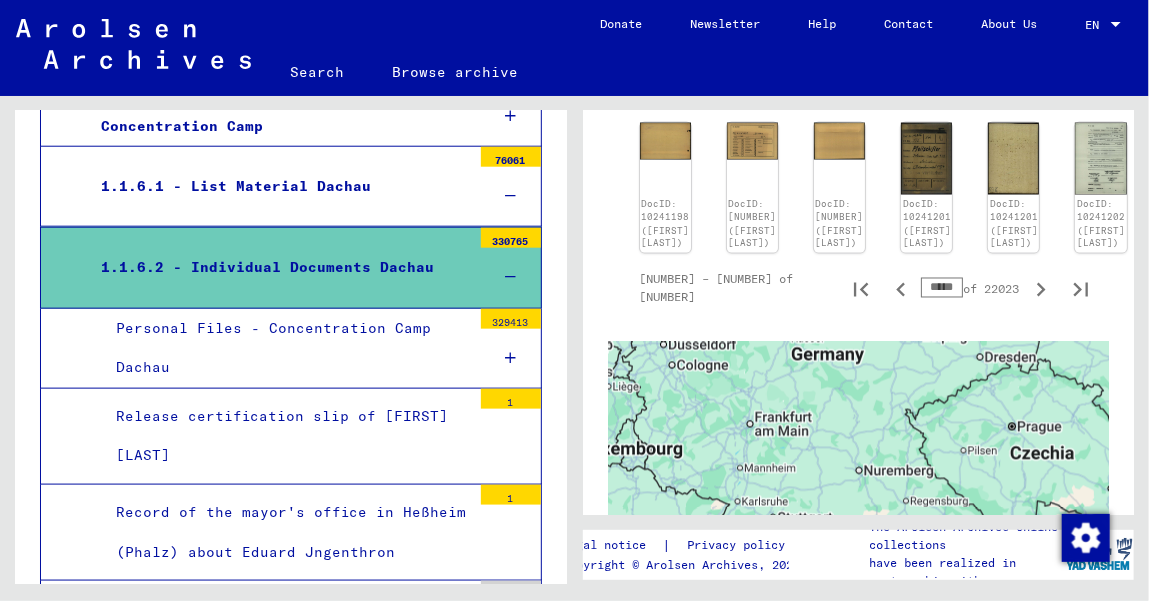 click on "DocID: [NUMBER] ([FIRST] [LAST]) DocID: [NUMBER] ([FIRST] [LAST]) DocID: [NUMBER] ([FIRST] [LAST]) DocID: [NUMBER] ([FIRST] [LAST]) DocID: [NUMBER] ([FIRST] [LAST]) DocID: [NUMBER] ([FIRST] [LAST]) DocID: [NUMBER] ([FIRST] [LAST]) DocID: [NUMBER] ([FIRST] [LAST]) DocID: [NUMBER] ([FIRST] [LAST]) DocID: [NUMBER] ([FIRST] [LAST]) DocID: [NUMBER] ([FIRST] [LAST]) DocID: [NUMBER] ([FIRST] [LAST]) DocID: [NUMBER] ([FIRST] [LAST]) DocID: [NUMBER] ([FIRST] [LAST]) DocID: [NUMBER] ([FIRST] [LAST]) DocID: [NUMBER] ([FIRST] [LAST]) DocID: [NUMBER] ([FIRST] [LAST]) DocID: [NUMBER] ([FIRST] [LAST]) DocID: [NUMBER] ([FIRST] [LAST]) DocID: [NUMBER] ([FIRST] [LAST]) DocID: [NUMBER] ([FIRST] [LAST]) DocID: [NUMBER] ([FIRST] [LAST]) DocID: [NUMBER] ([FIRST] [LAST]) DocID: [NUMBER] ([FIRST] [LAST]) DocID: [NUMBER] ([FIRST] [LAST]) DocID: [NUMBER] ([FIRST] [LAST]) DocID: [NUMBER] ([FIRST] [LAST]) DocID: [NUMBER] ([FIRST] [LAST]) DocID: [NUMBER] ([FIRST] [LAST]) DocID: [NUMBER] ([FIRST] [LAST]) DocID: [NUMBER] ([FIRST] [LAST])" 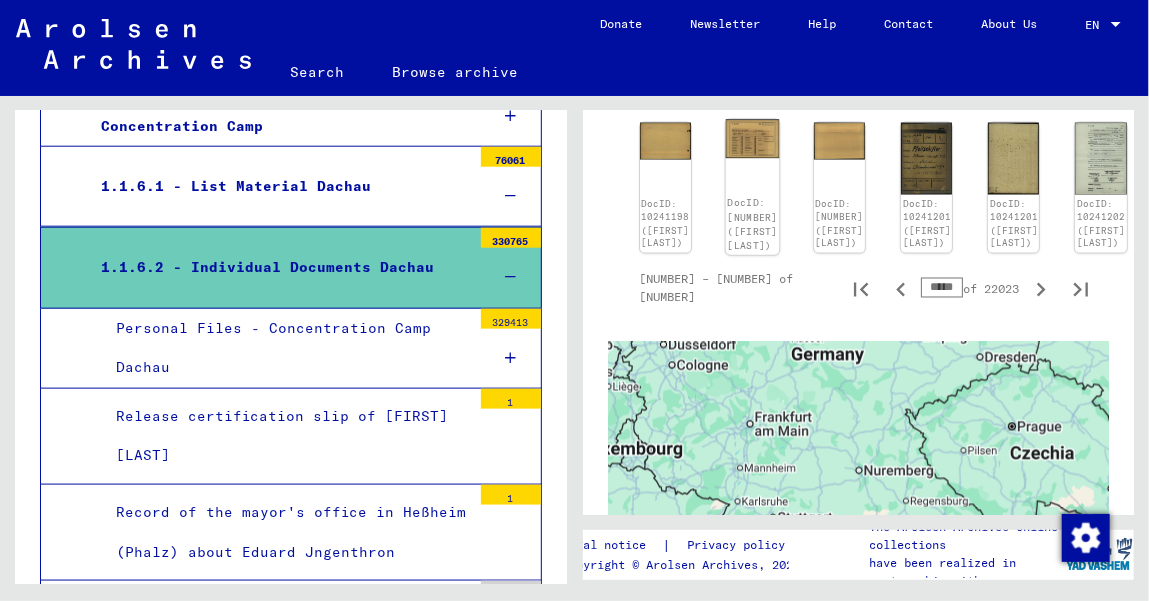 click 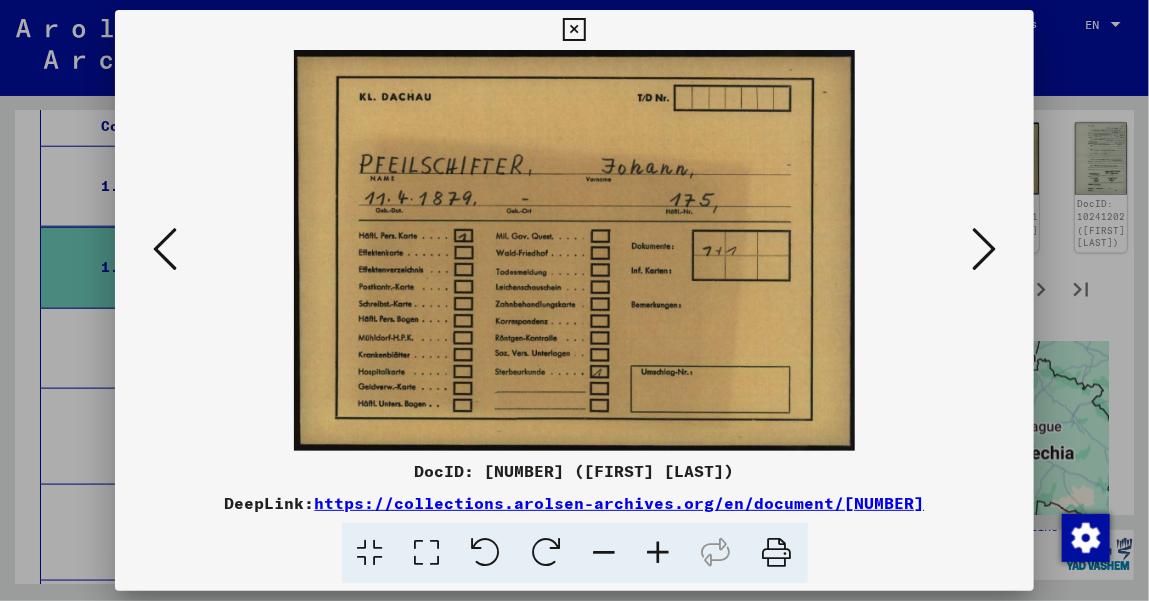 click at bounding box center (574, 30) 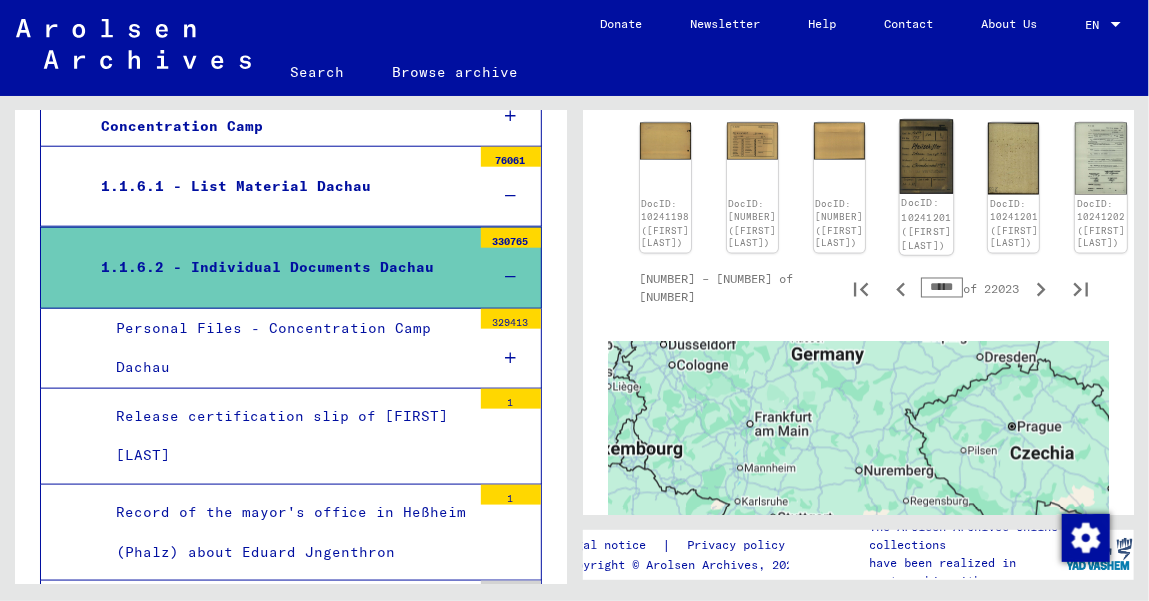 click 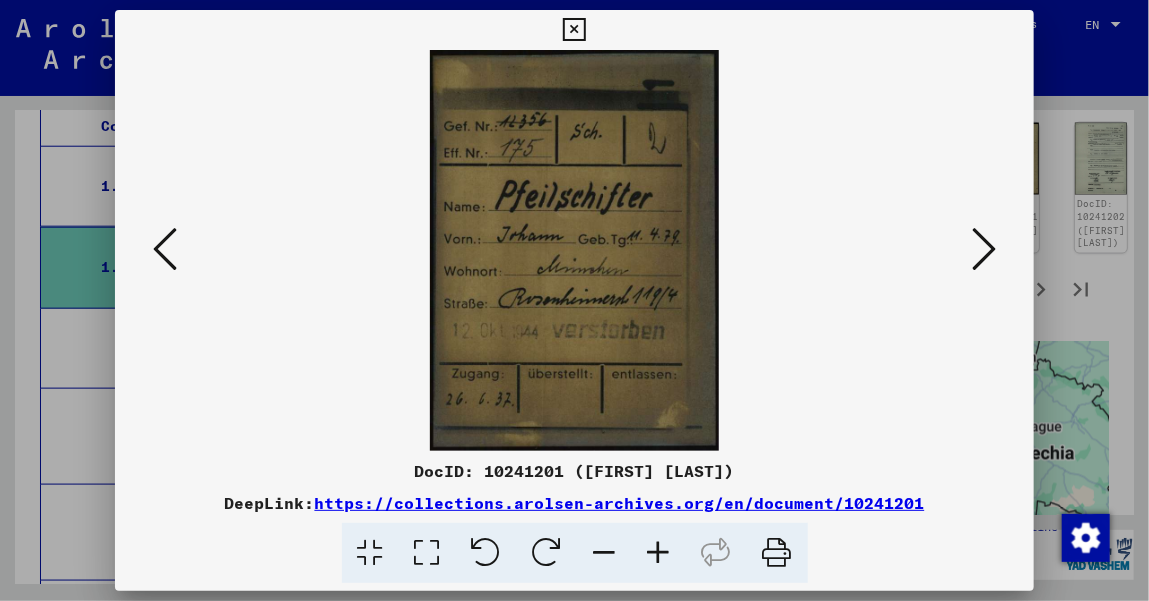 click at bounding box center [574, 30] 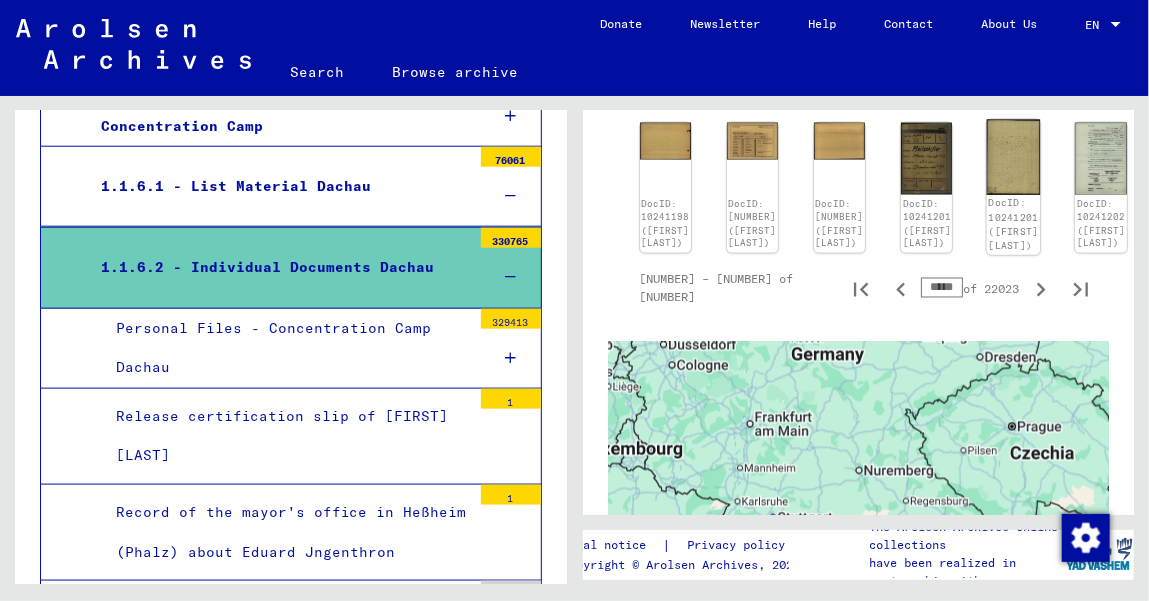 click 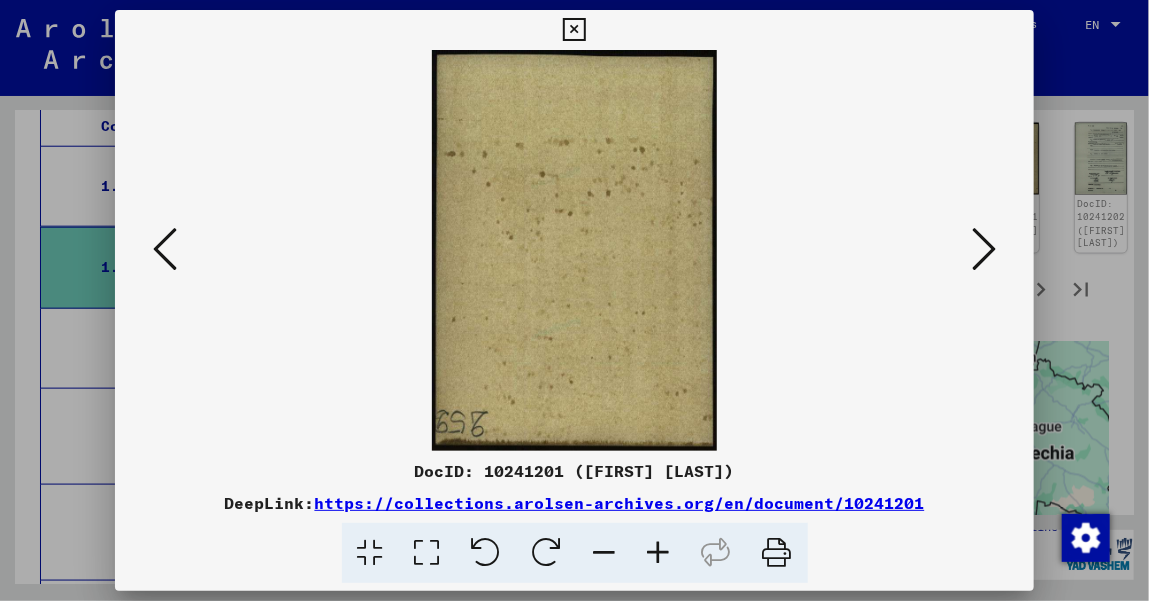 click at bounding box center (984, 250) 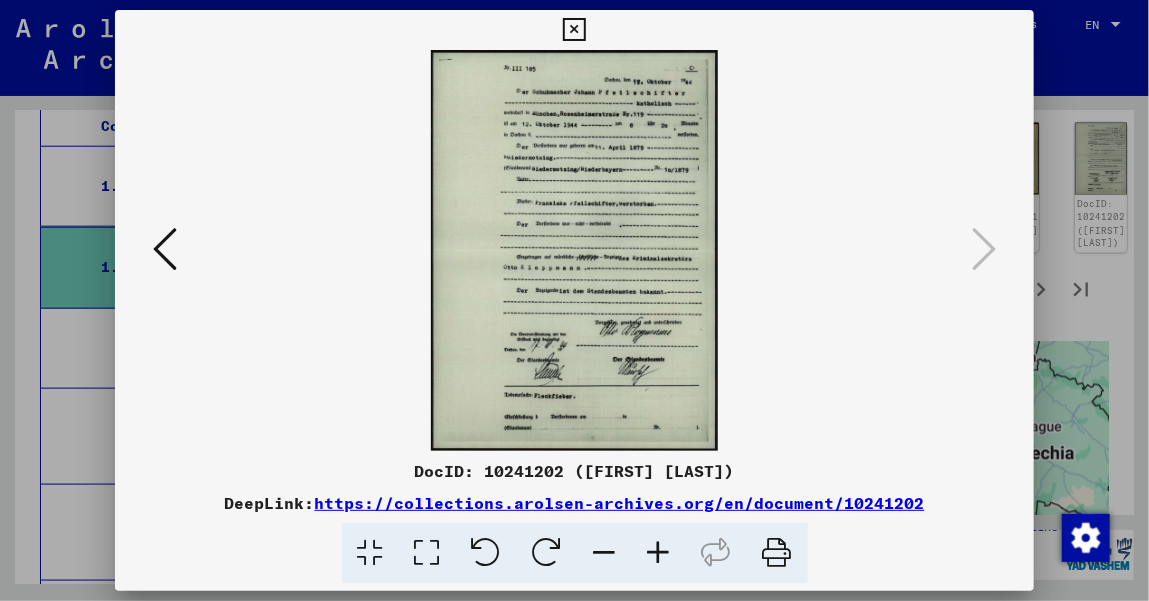 click at bounding box center [659, 553] 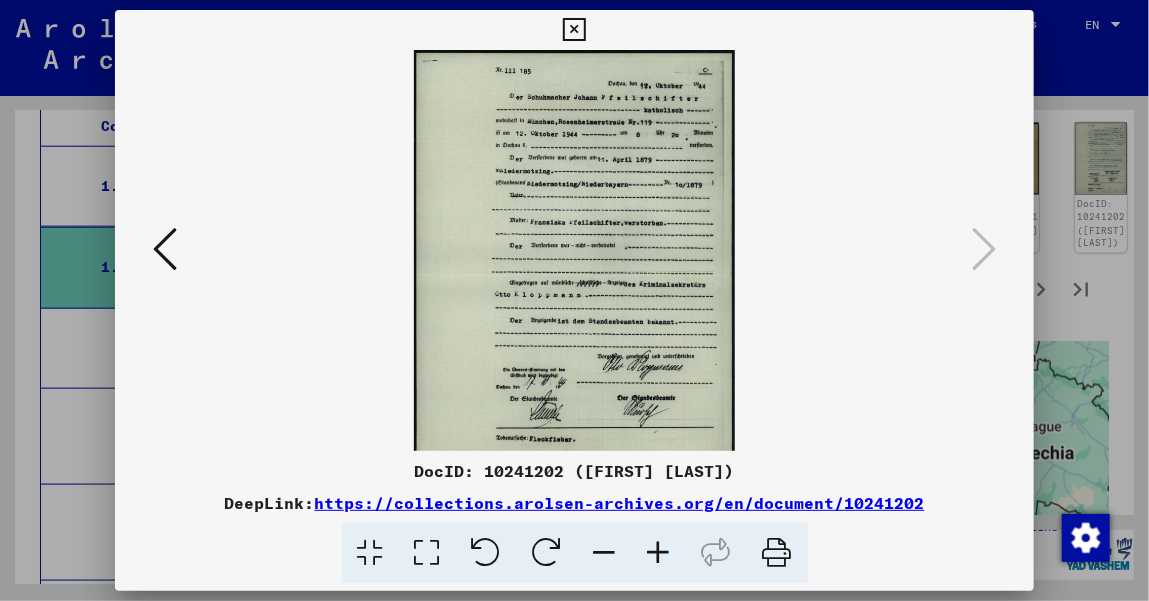 click at bounding box center (659, 553) 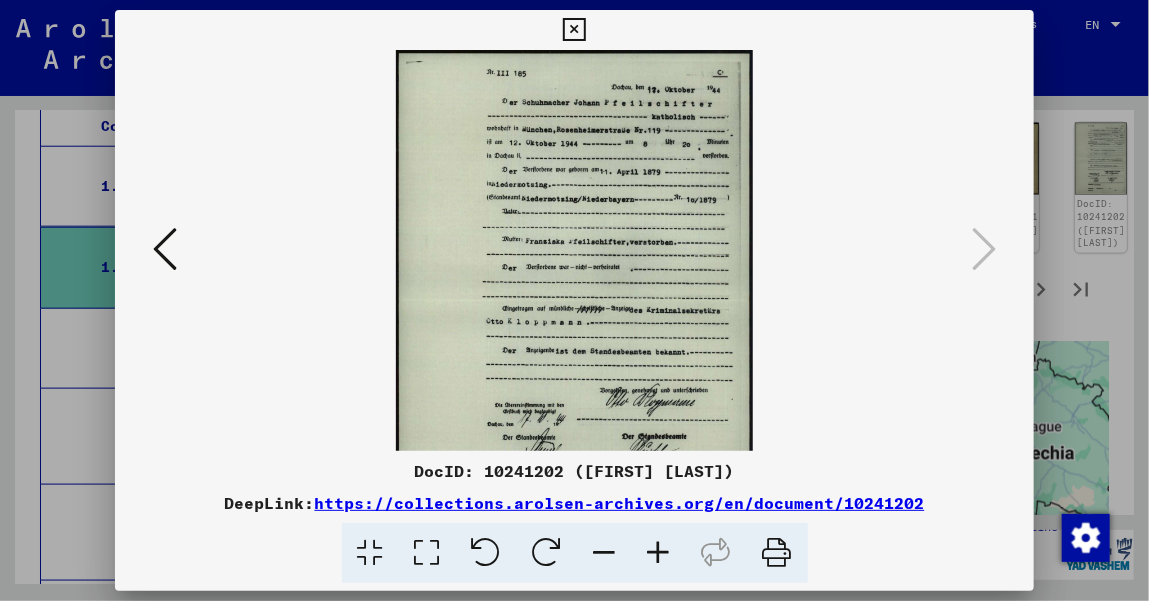 click at bounding box center [659, 553] 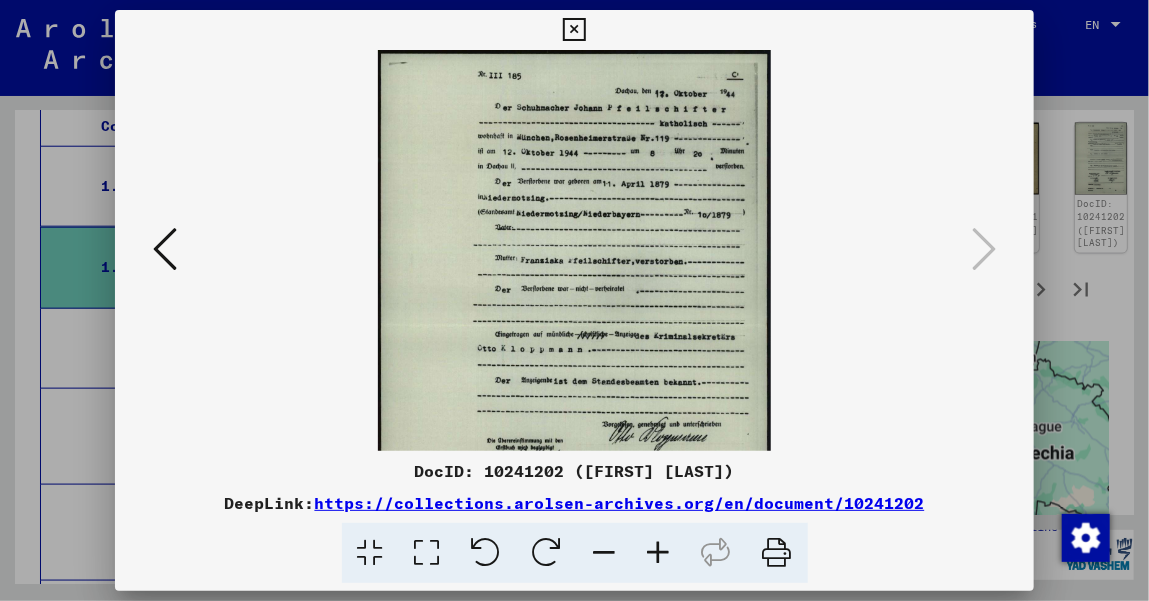 click at bounding box center (659, 553) 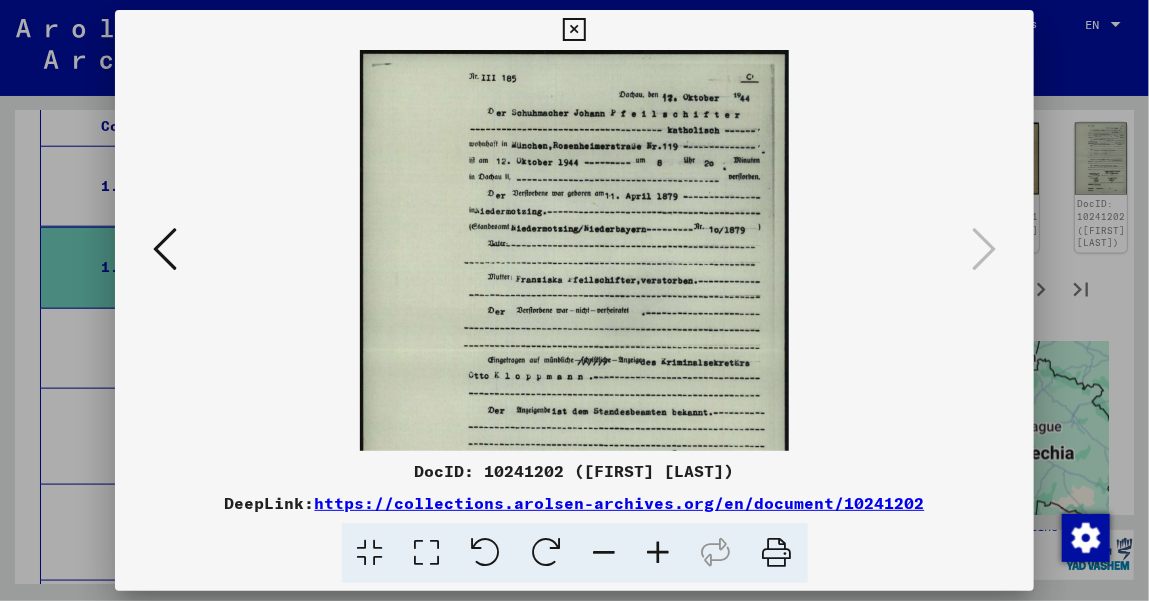 click at bounding box center (605, 553) 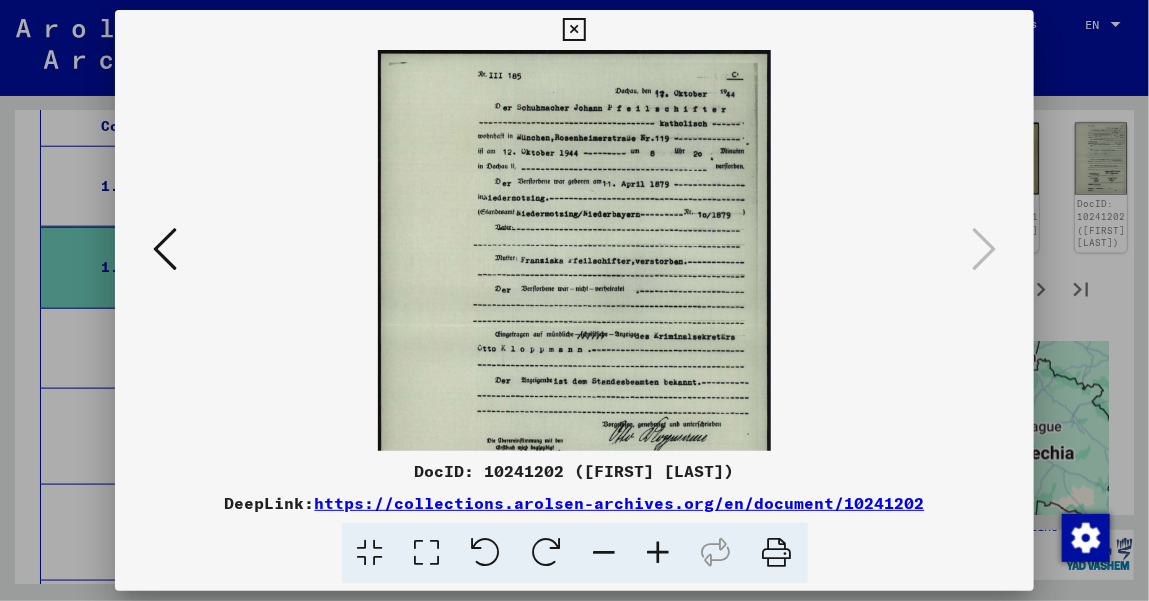 click at bounding box center (605, 553) 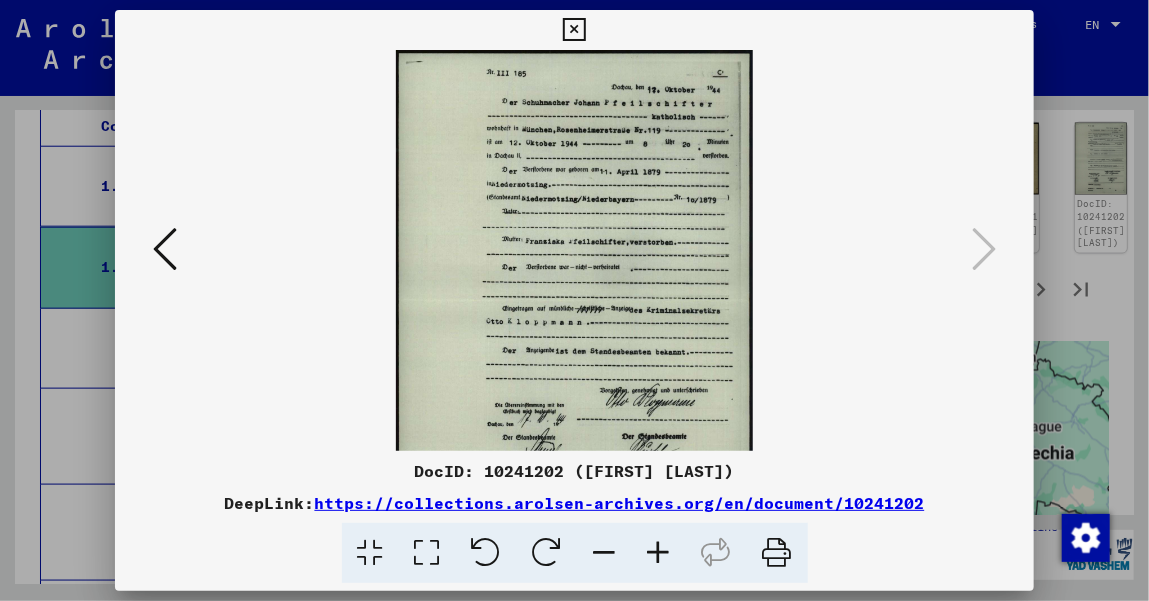 click at bounding box center [605, 553] 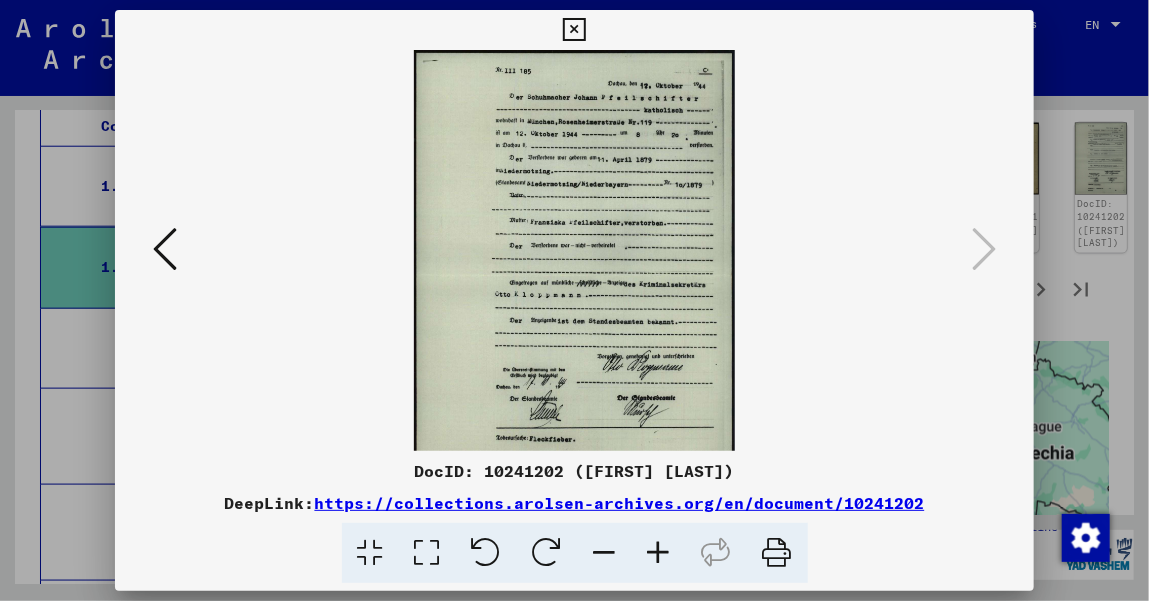 click at bounding box center [165, 249] 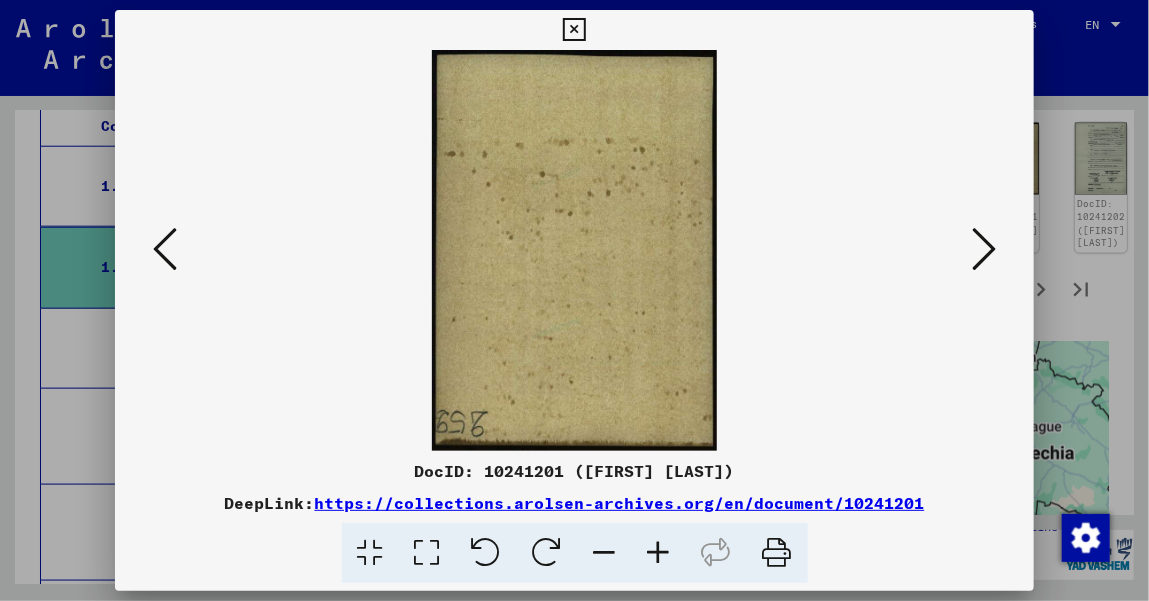 click at bounding box center [165, 249] 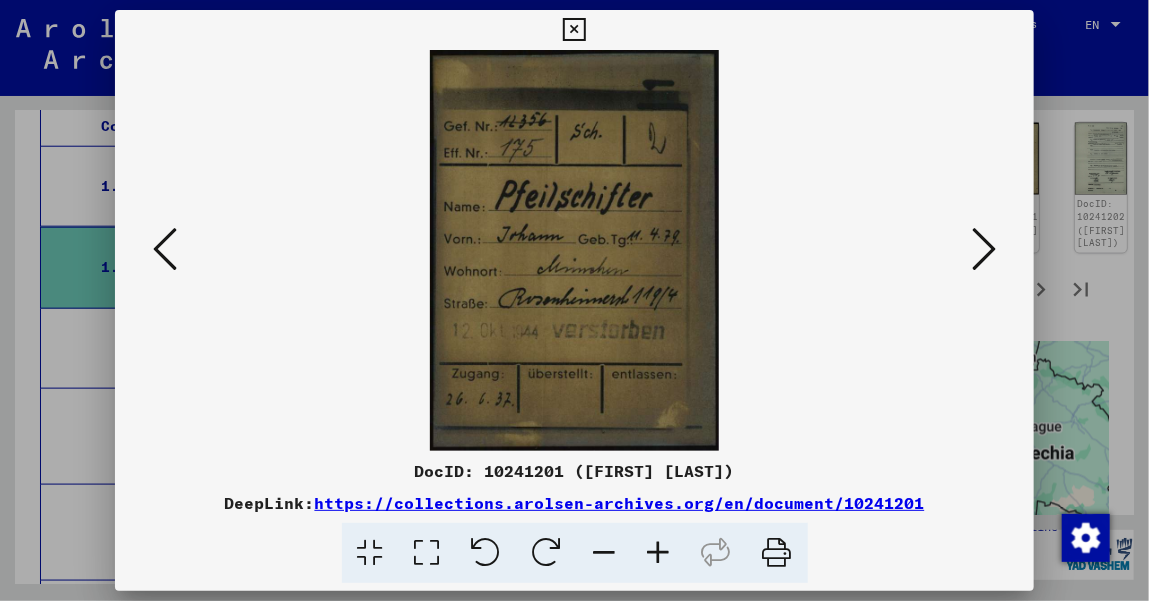 click at bounding box center [165, 249] 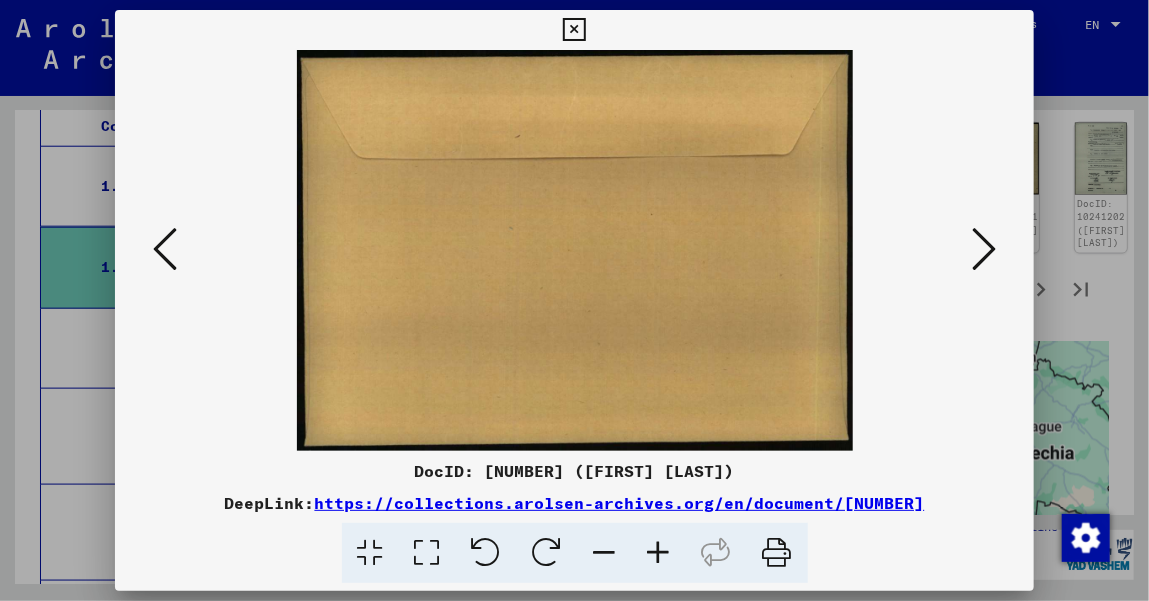 click at bounding box center (165, 249) 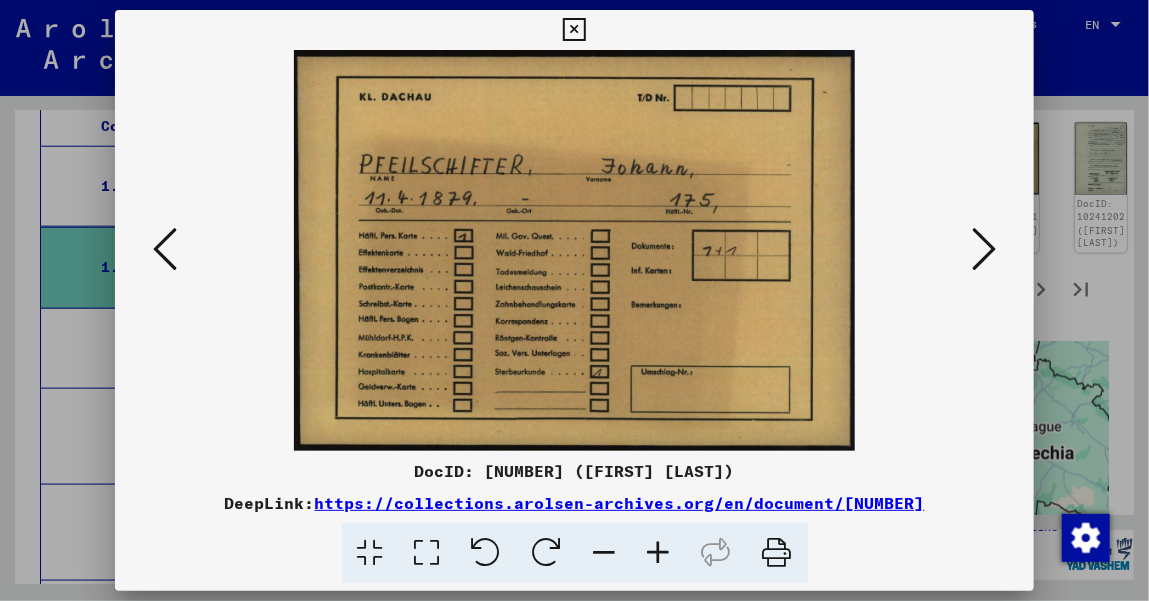 click at bounding box center [165, 249] 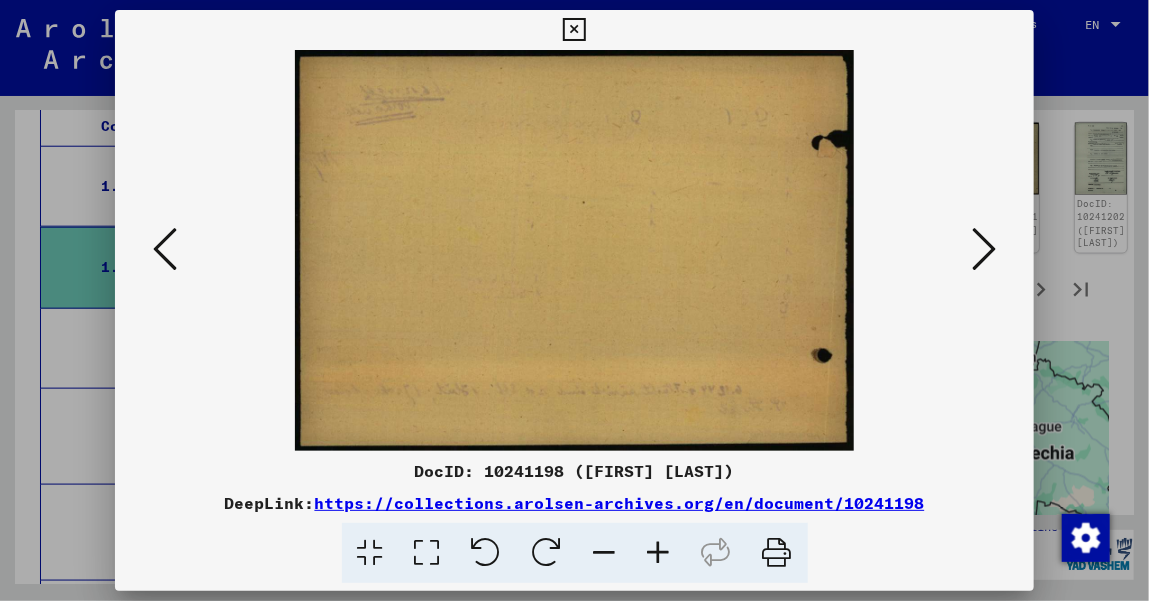 click at bounding box center (165, 249) 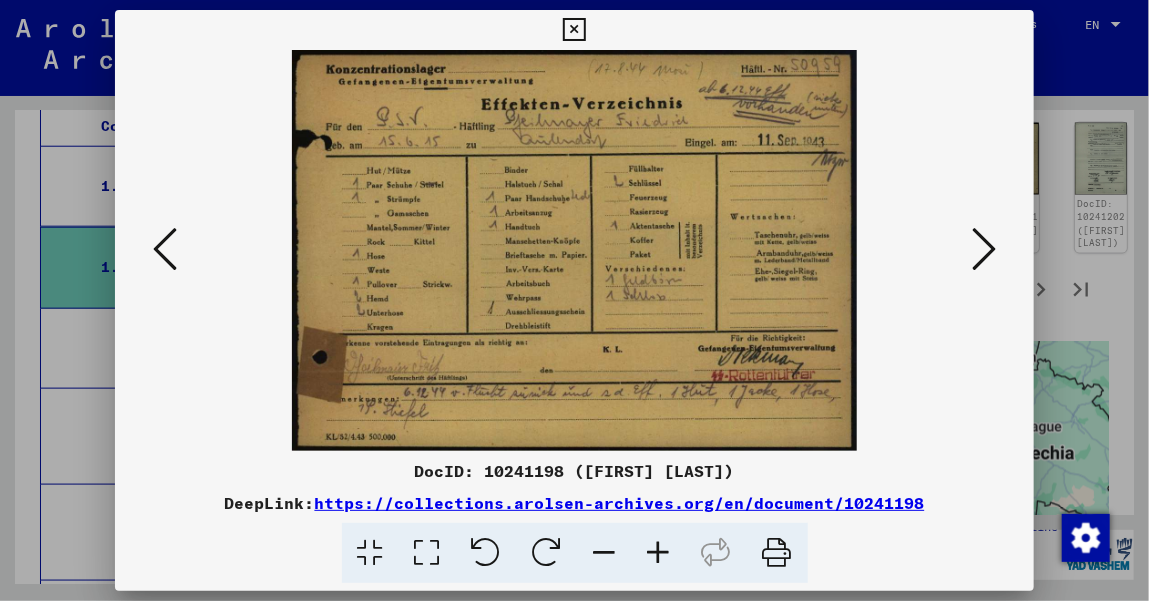 click at bounding box center [165, 249] 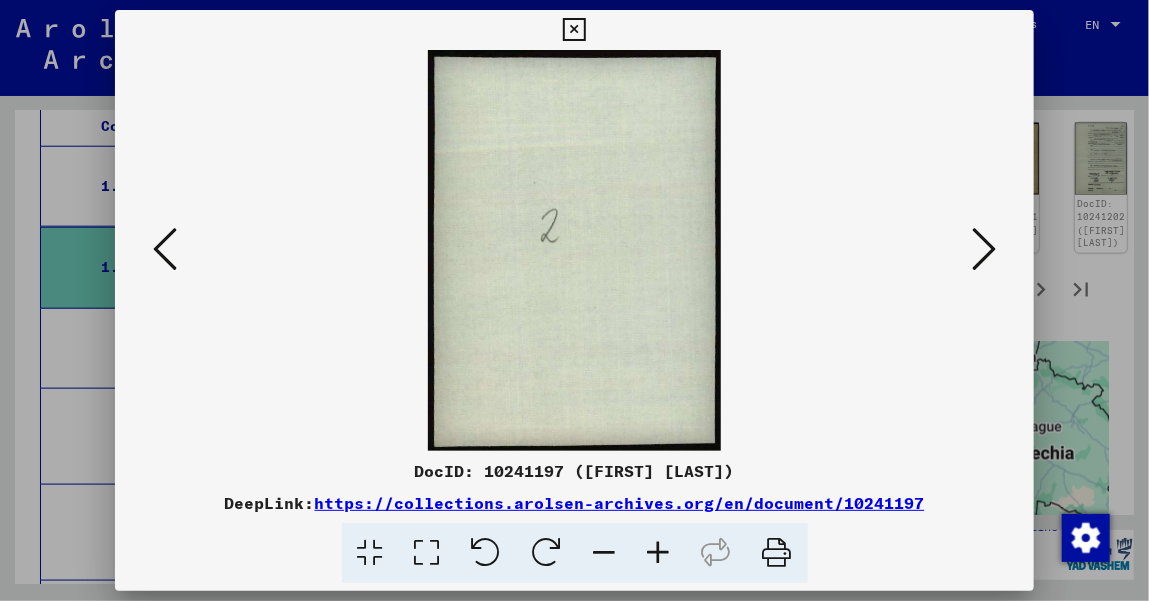 click at bounding box center [984, 249] 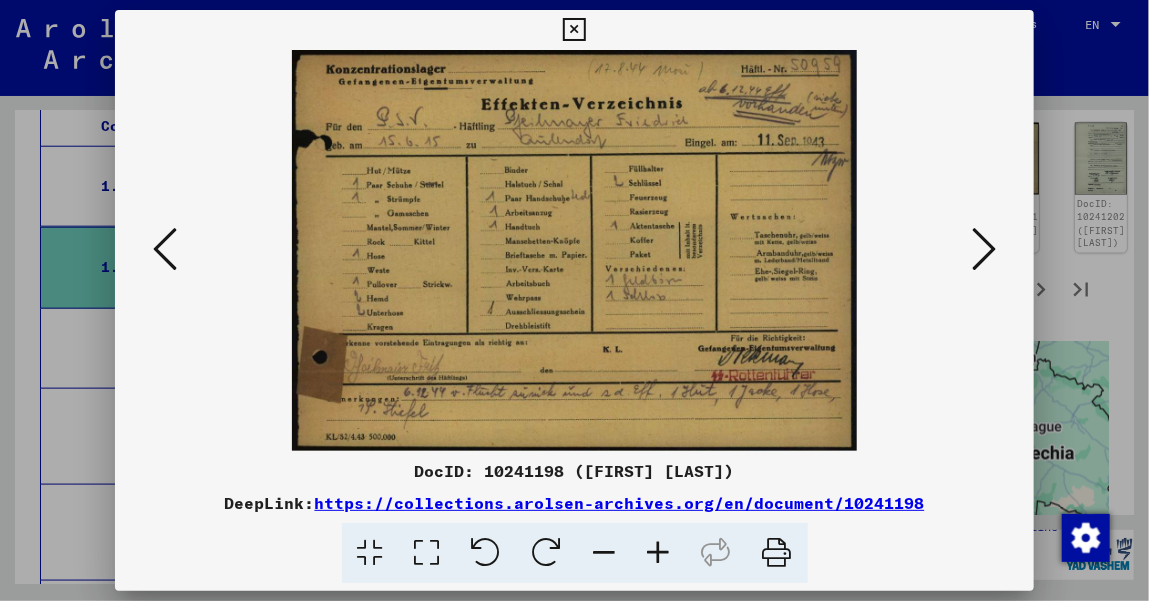 click at bounding box center [984, 249] 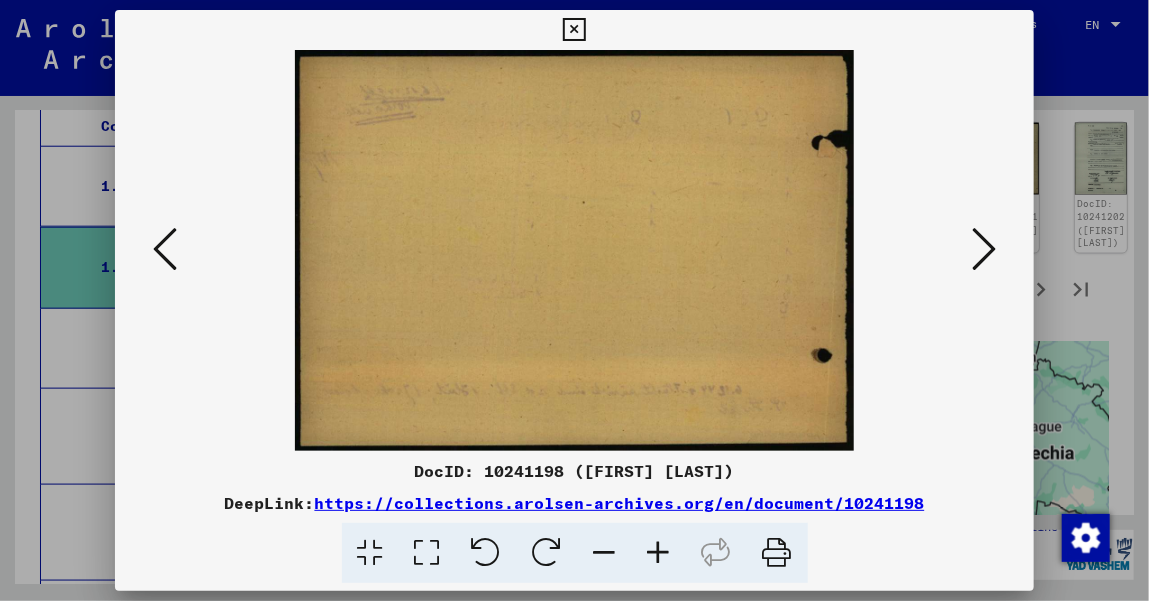 click at bounding box center (984, 249) 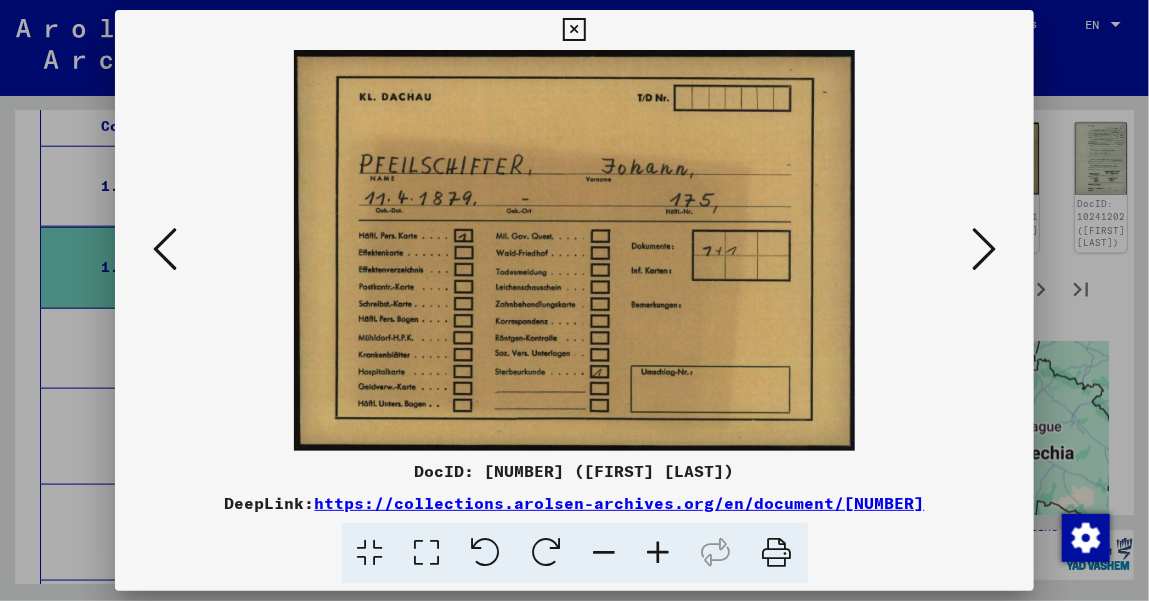click at bounding box center (984, 249) 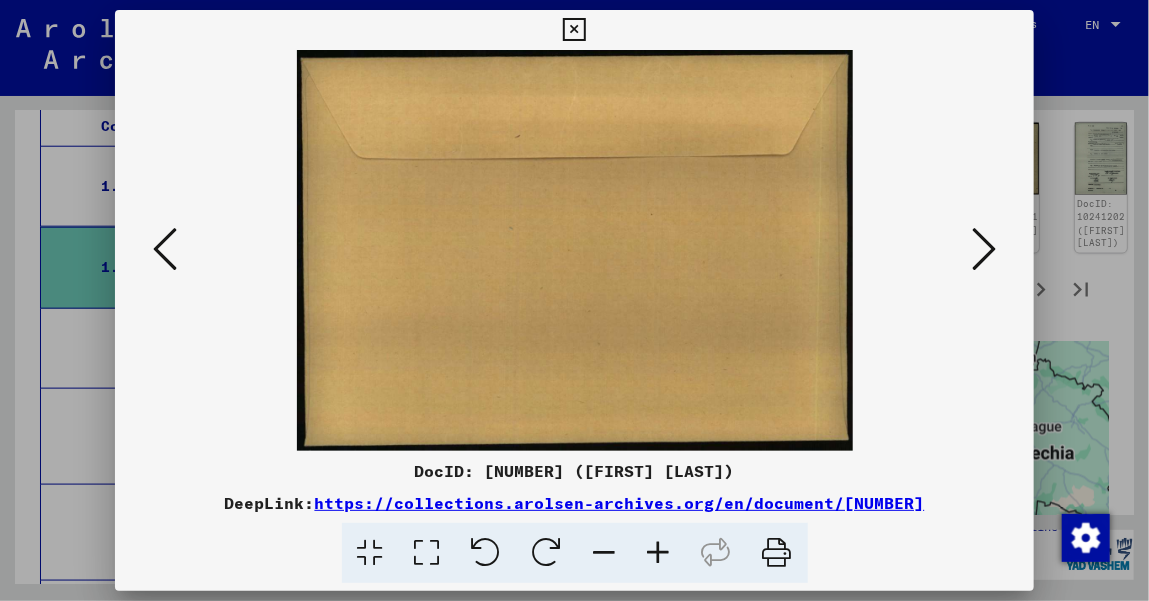 click at bounding box center (984, 249) 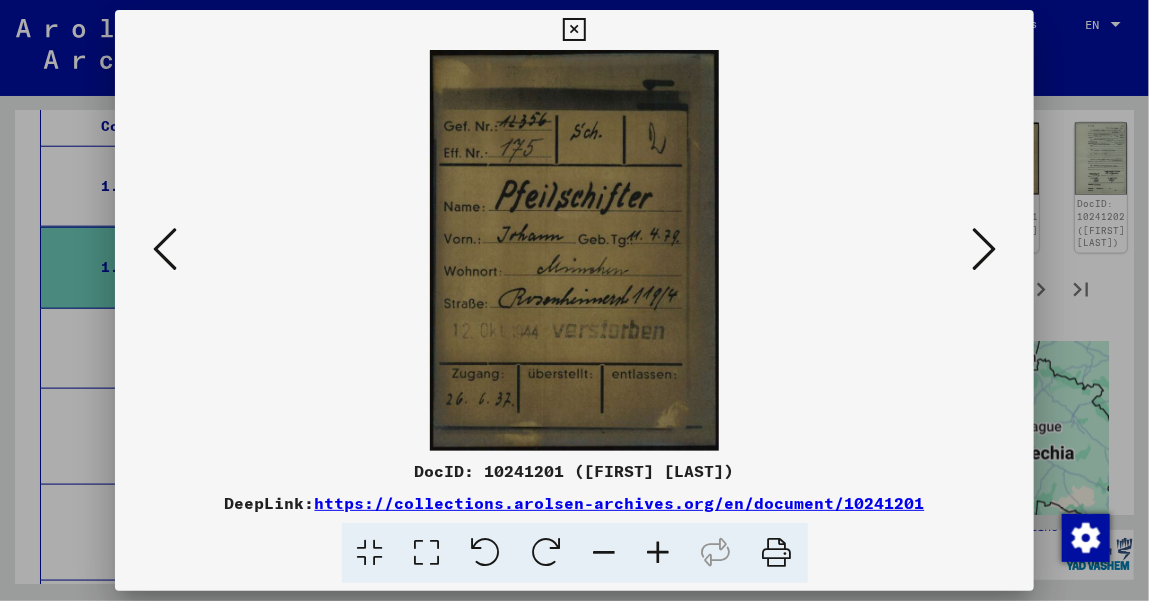 click at bounding box center (984, 249) 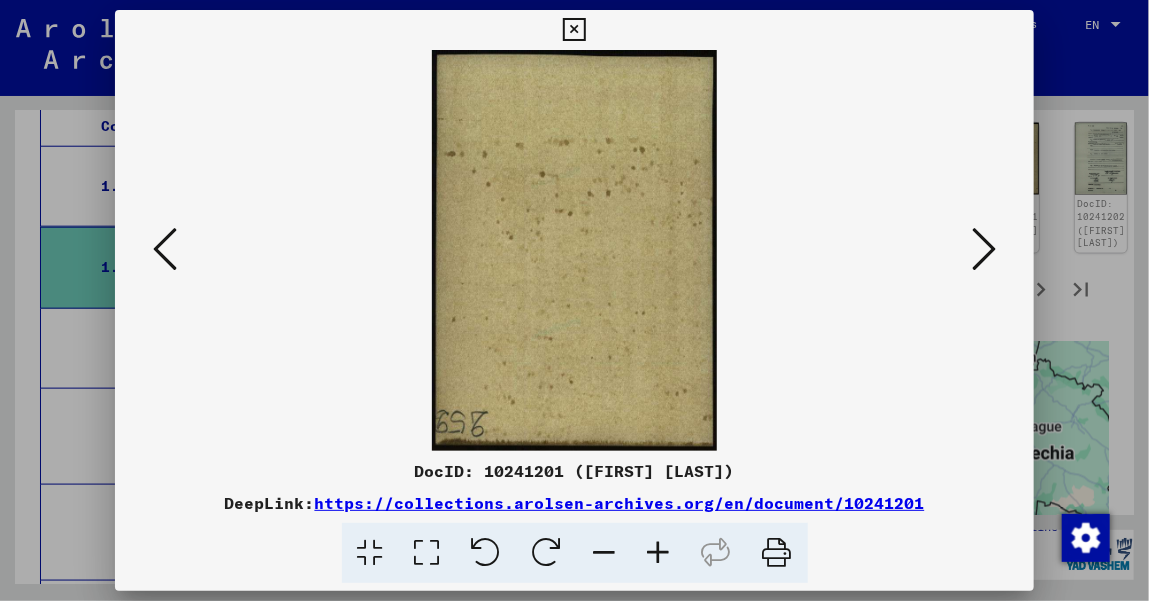 click at bounding box center [984, 249] 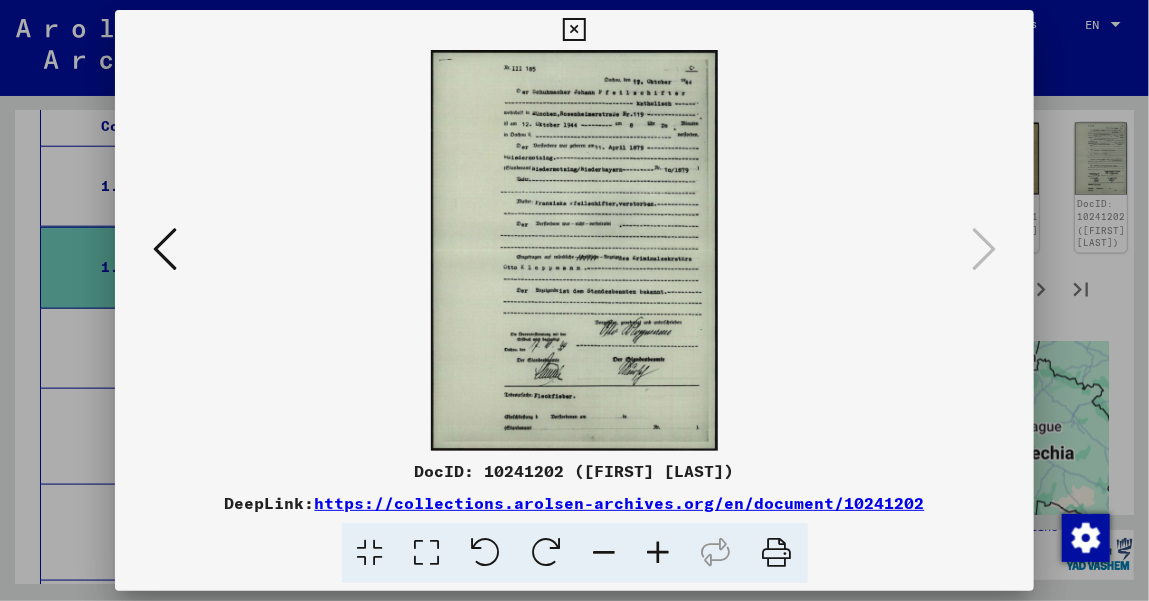 click at bounding box center (659, 553) 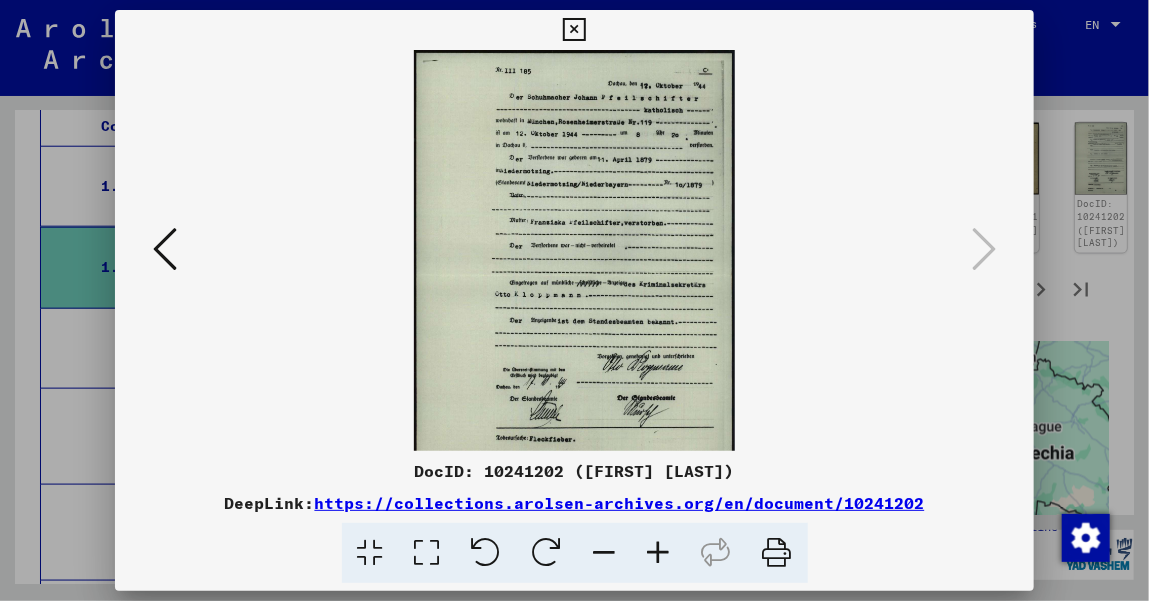 click at bounding box center [659, 553] 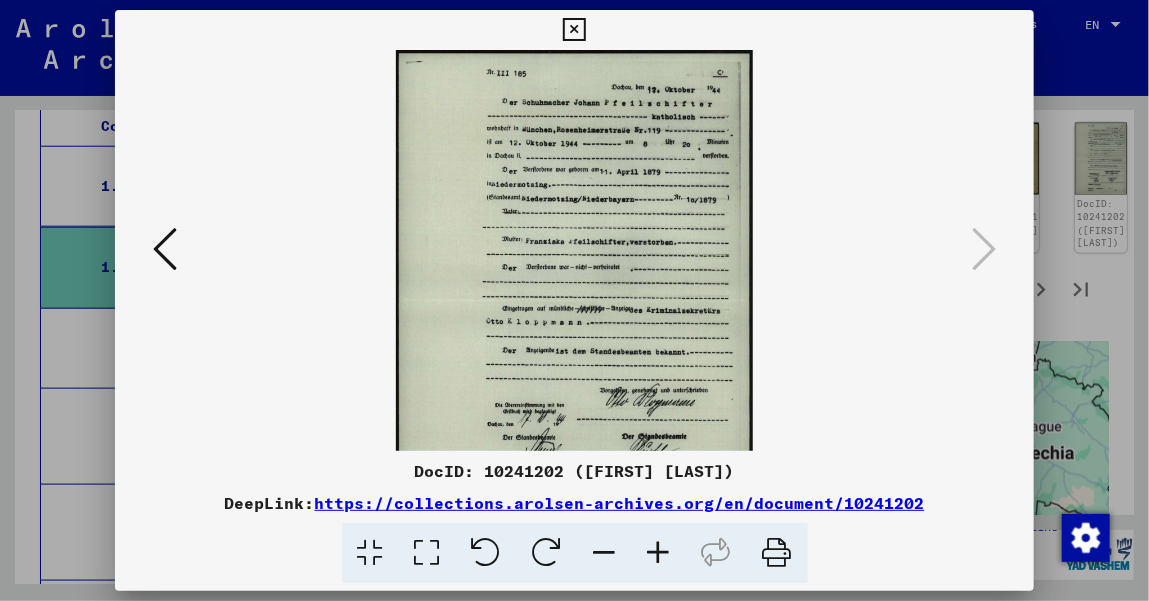 click at bounding box center (659, 553) 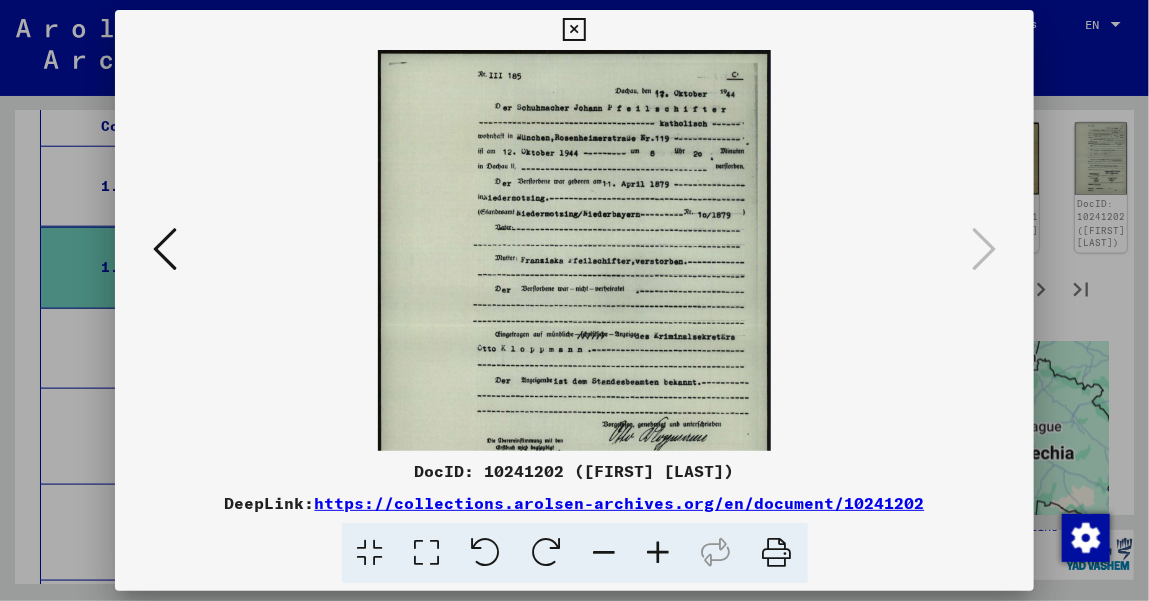 click at bounding box center [659, 553] 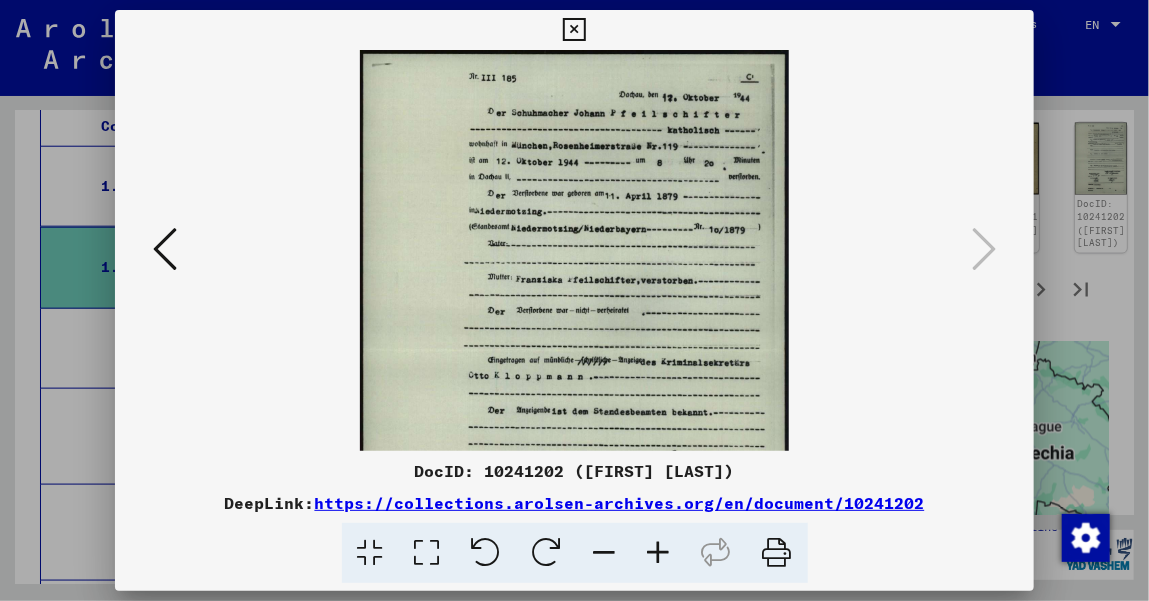 click at bounding box center (659, 553) 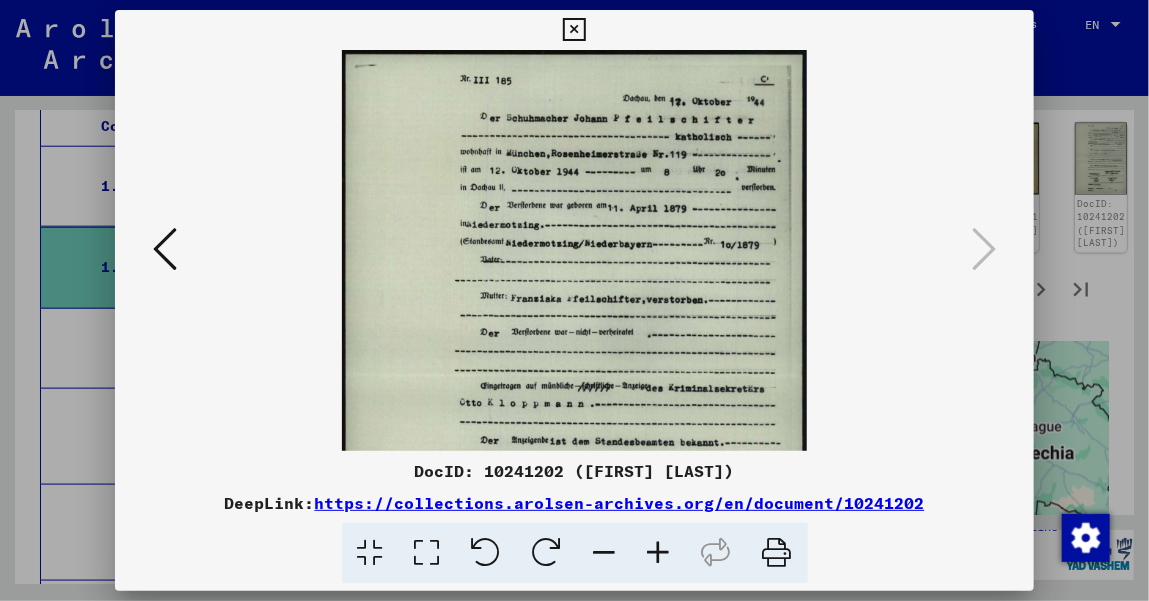 click at bounding box center (659, 553) 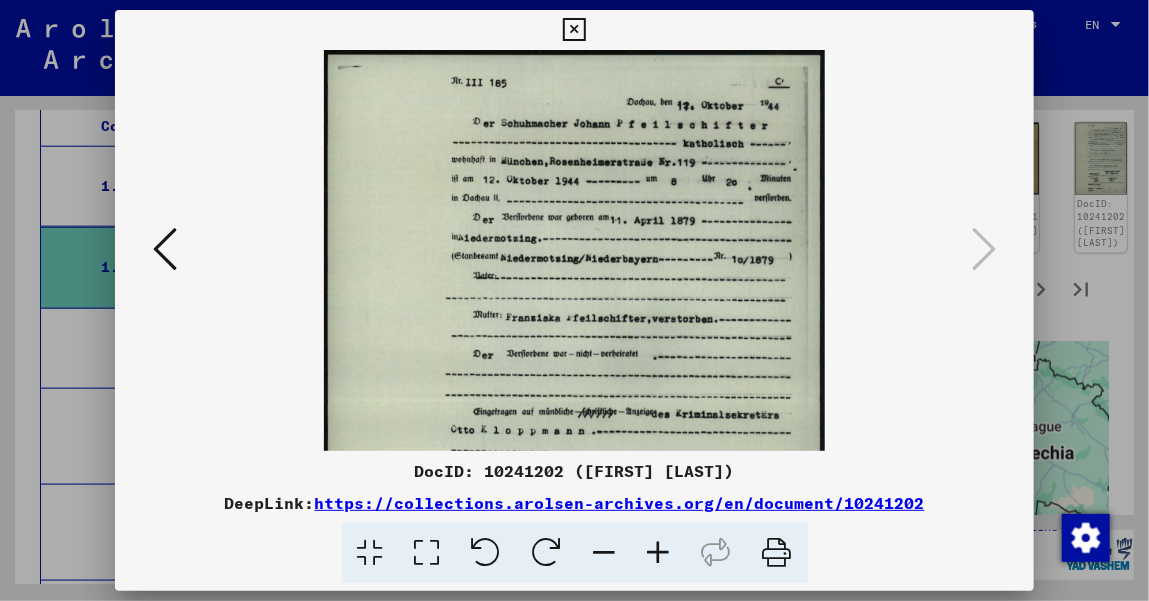 click at bounding box center [659, 553] 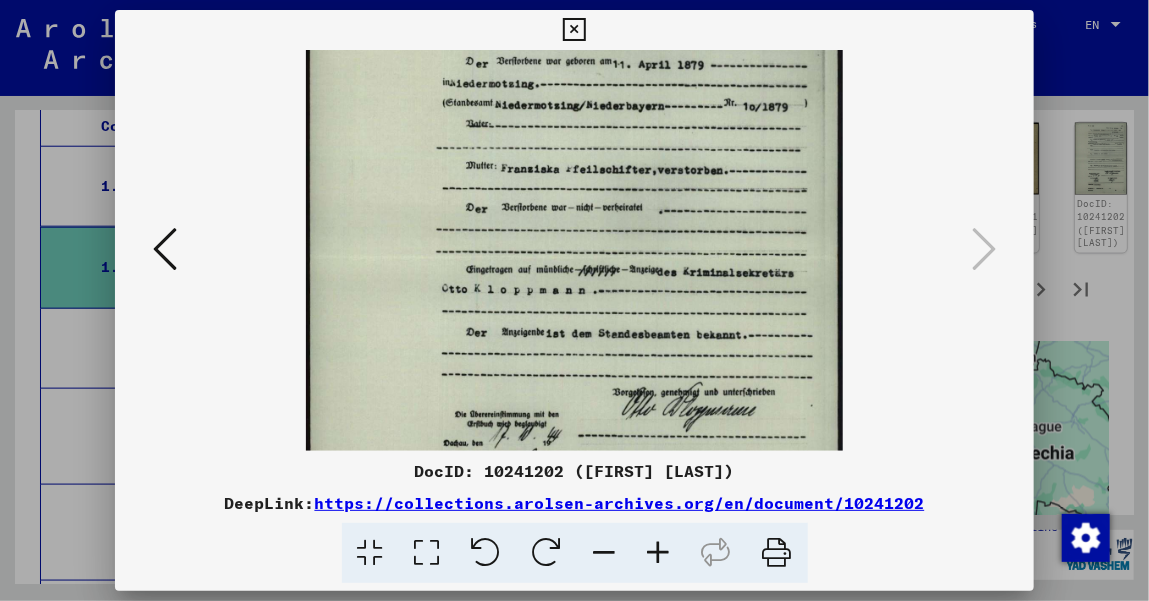 scroll, scrollTop: 174, scrollLeft: 0, axis: vertical 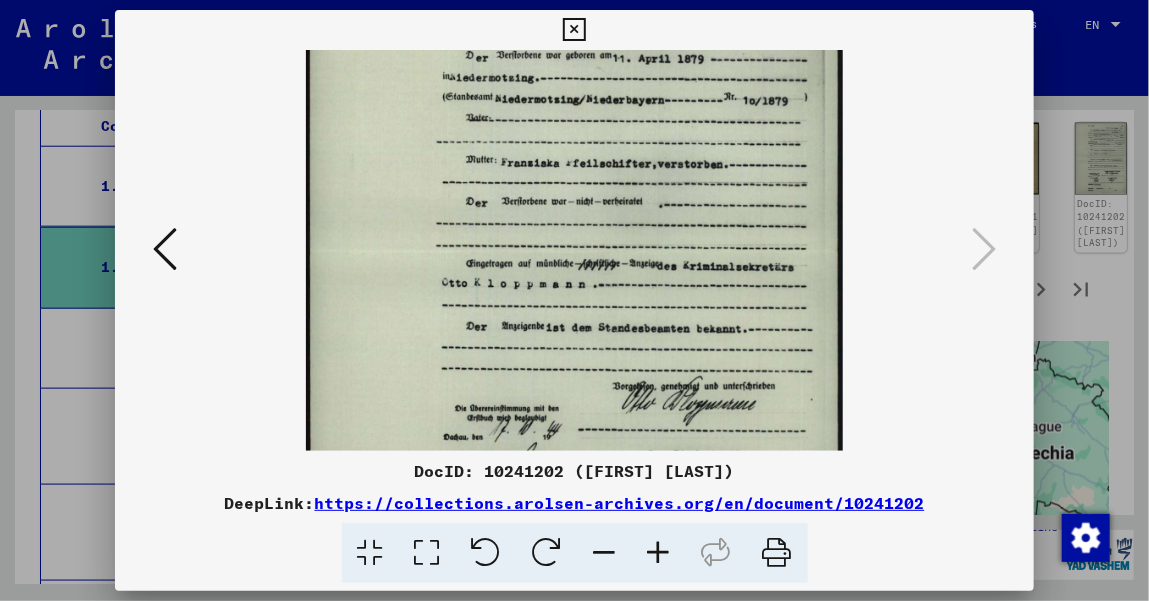 drag, startPoint x: 690, startPoint y: 351, endPoint x: 656, endPoint y: 176, distance: 178.27226 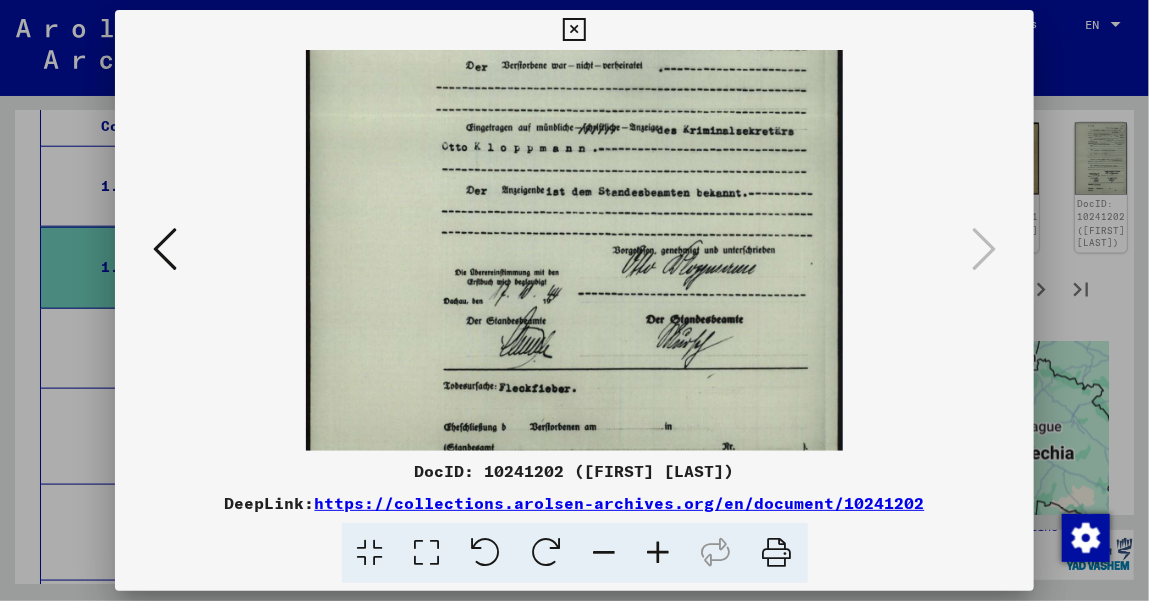 scroll, scrollTop: 317, scrollLeft: 0, axis: vertical 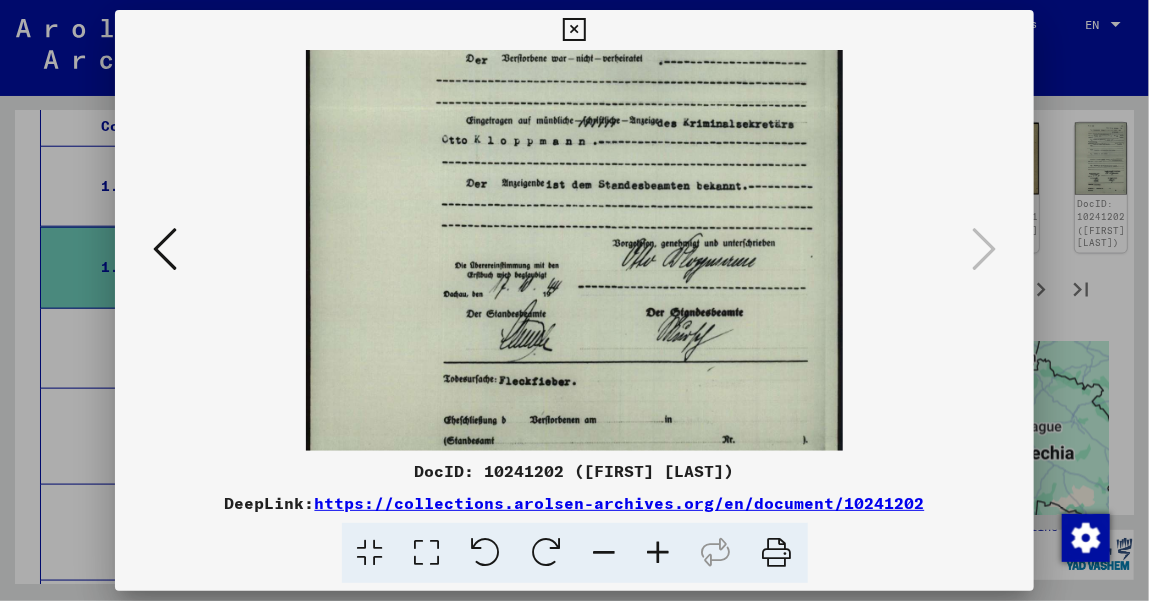 drag, startPoint x: 616, startPoint y: 368, endPoint x: 605, endPoint y: 225, distance: 143.42245 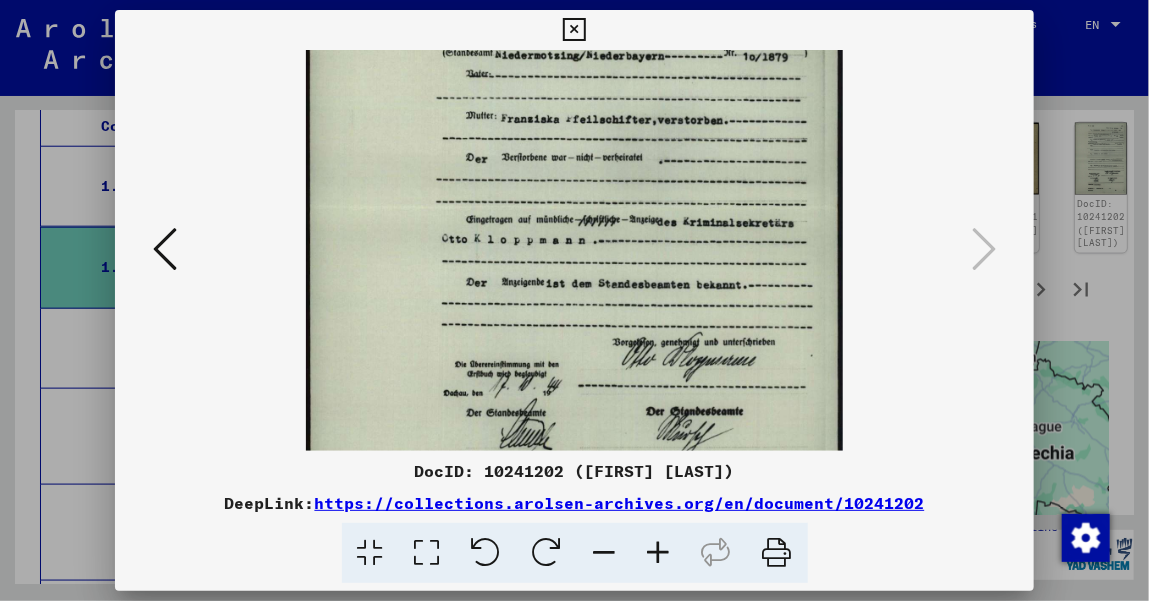 scroll, scrollTop: 215, scrollLeft: 0, axis: vertical 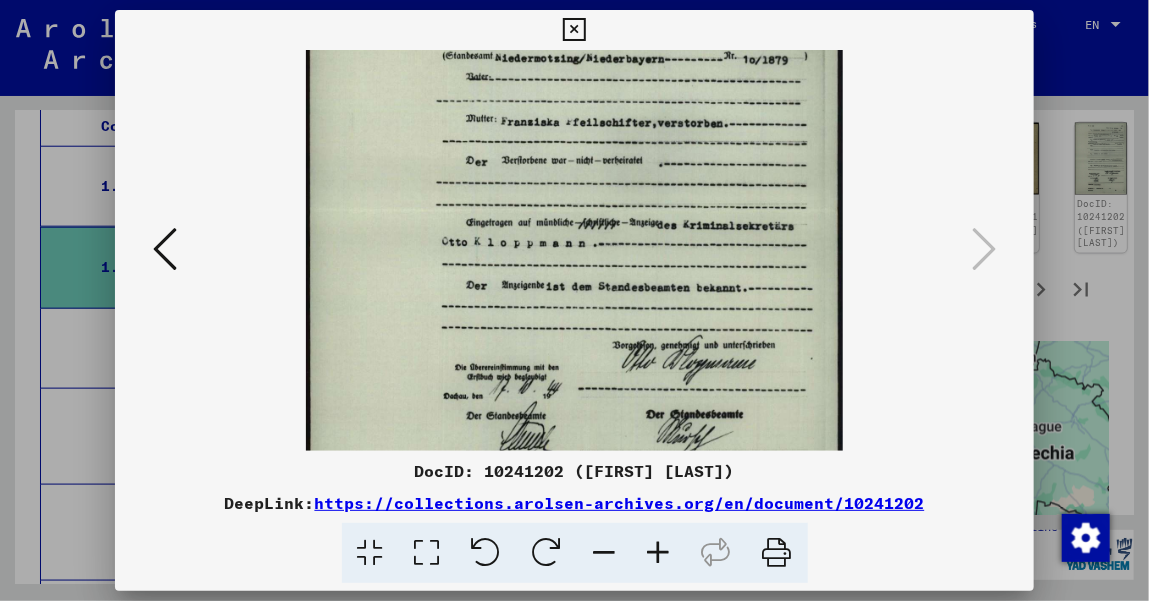 drag, startPoint x: 636, startPoint y: 307, endPoint x: 595, endPoint y: 349, distance: 58.694122 